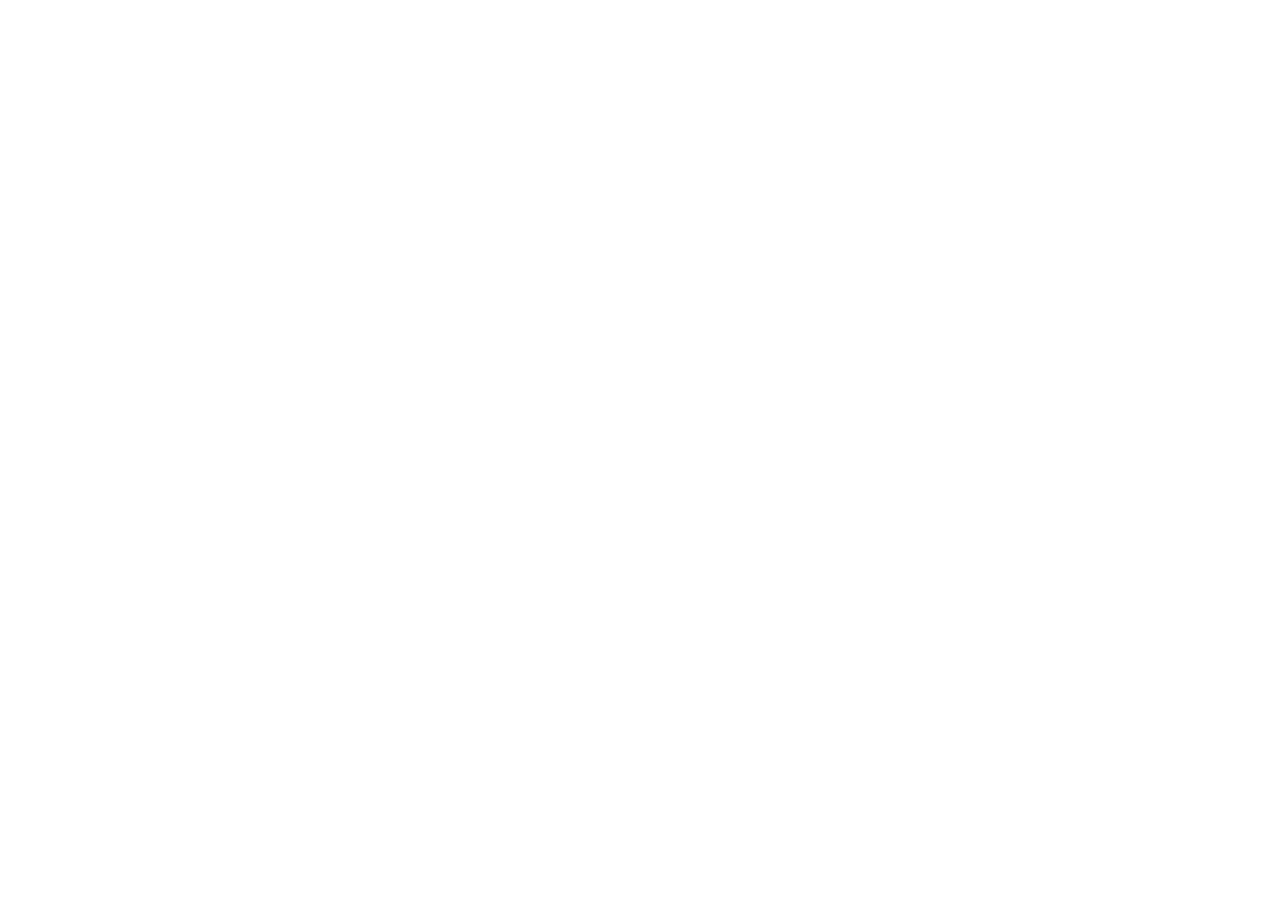 scroll, scrollTop: 0, scrollLeft: 0, axis: both 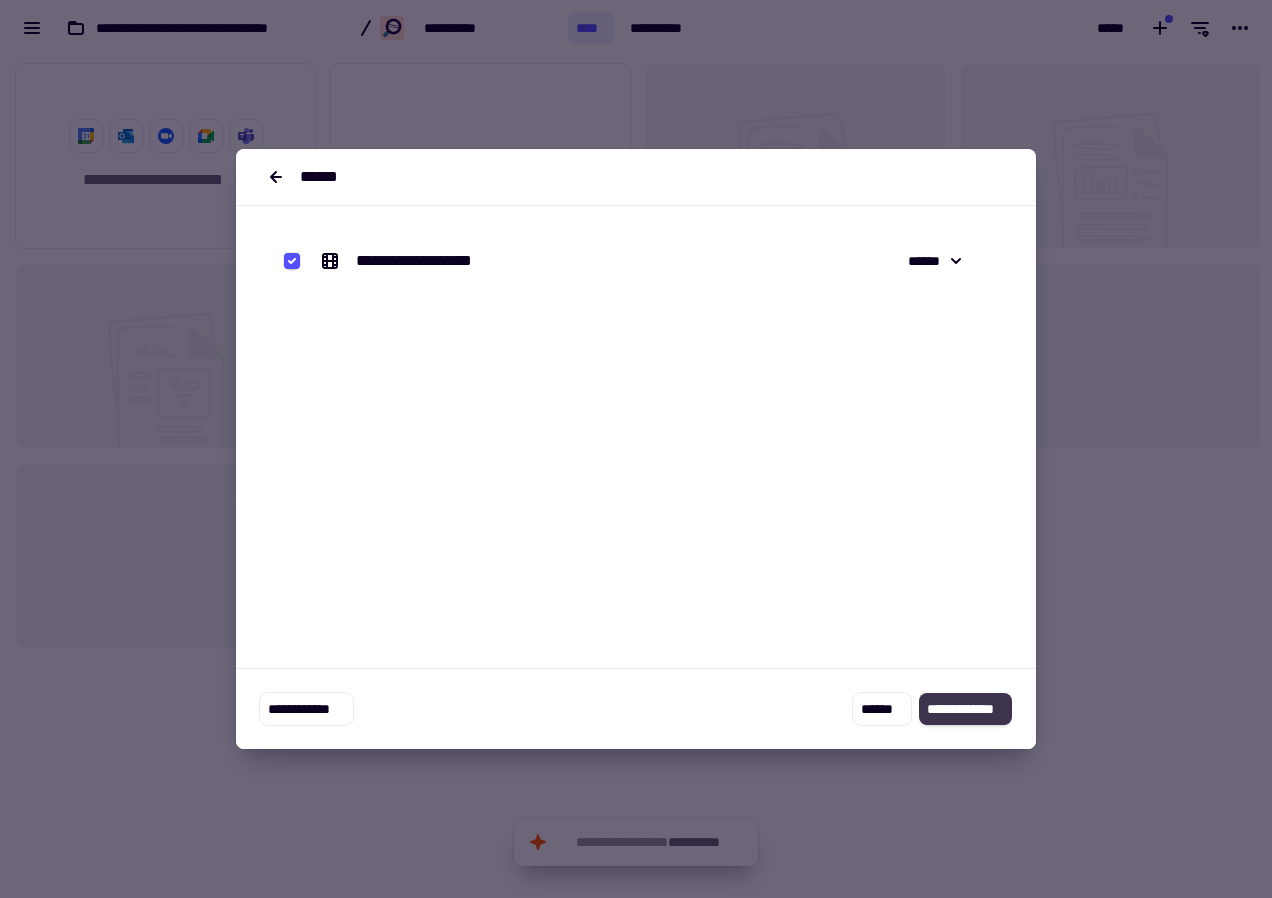 click on "**********" 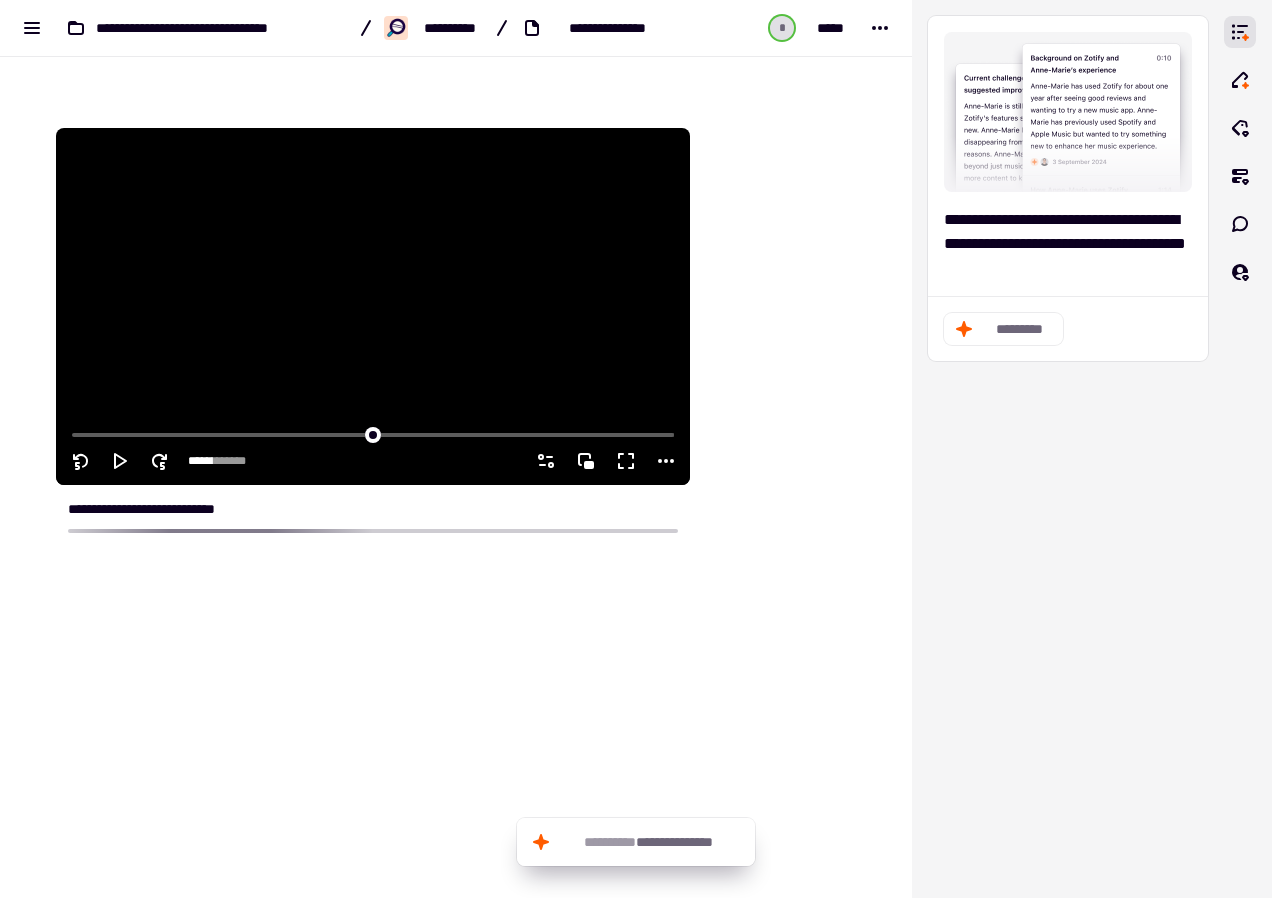 scroll, scrollTop: 0, scrollLeft: 0, axis: both 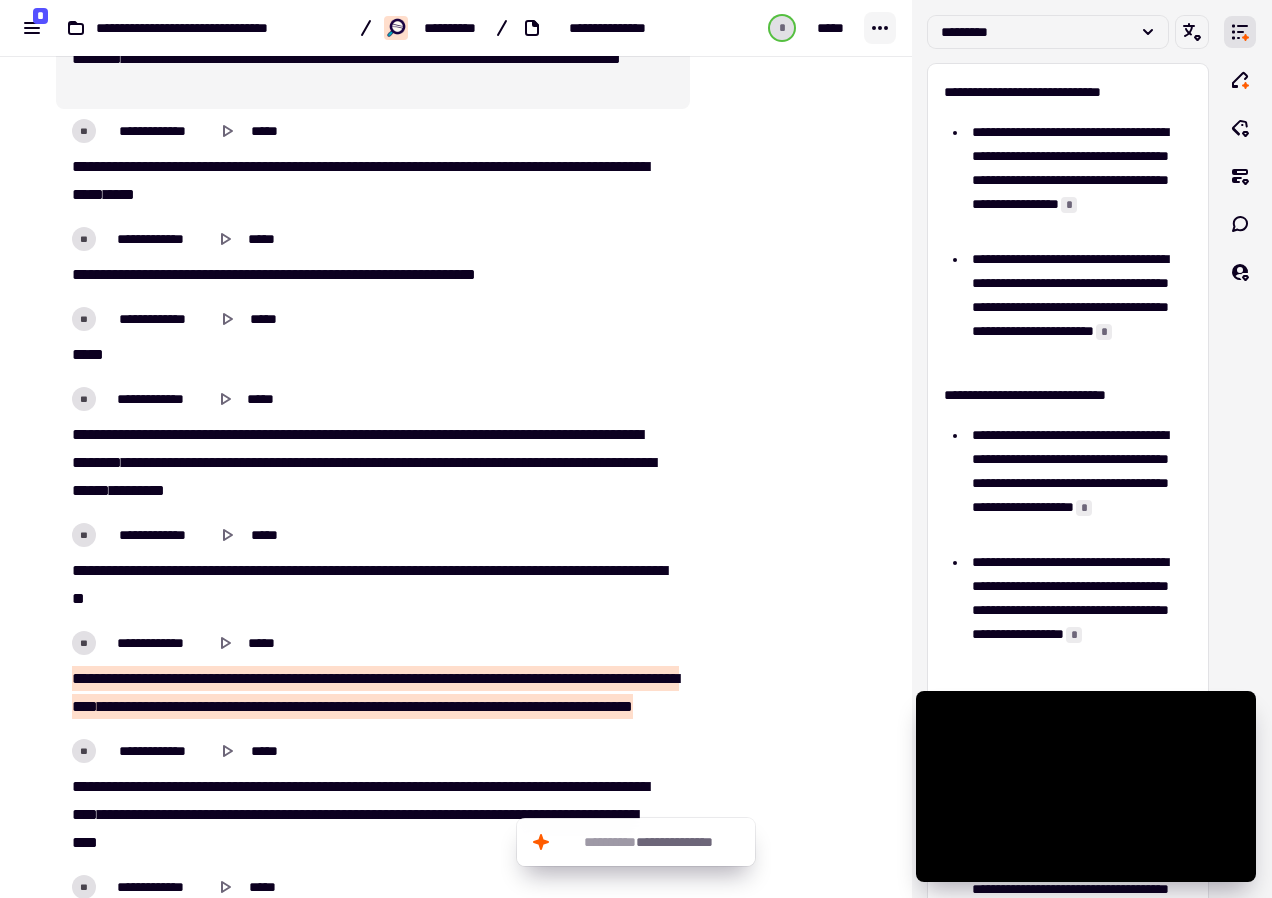 click 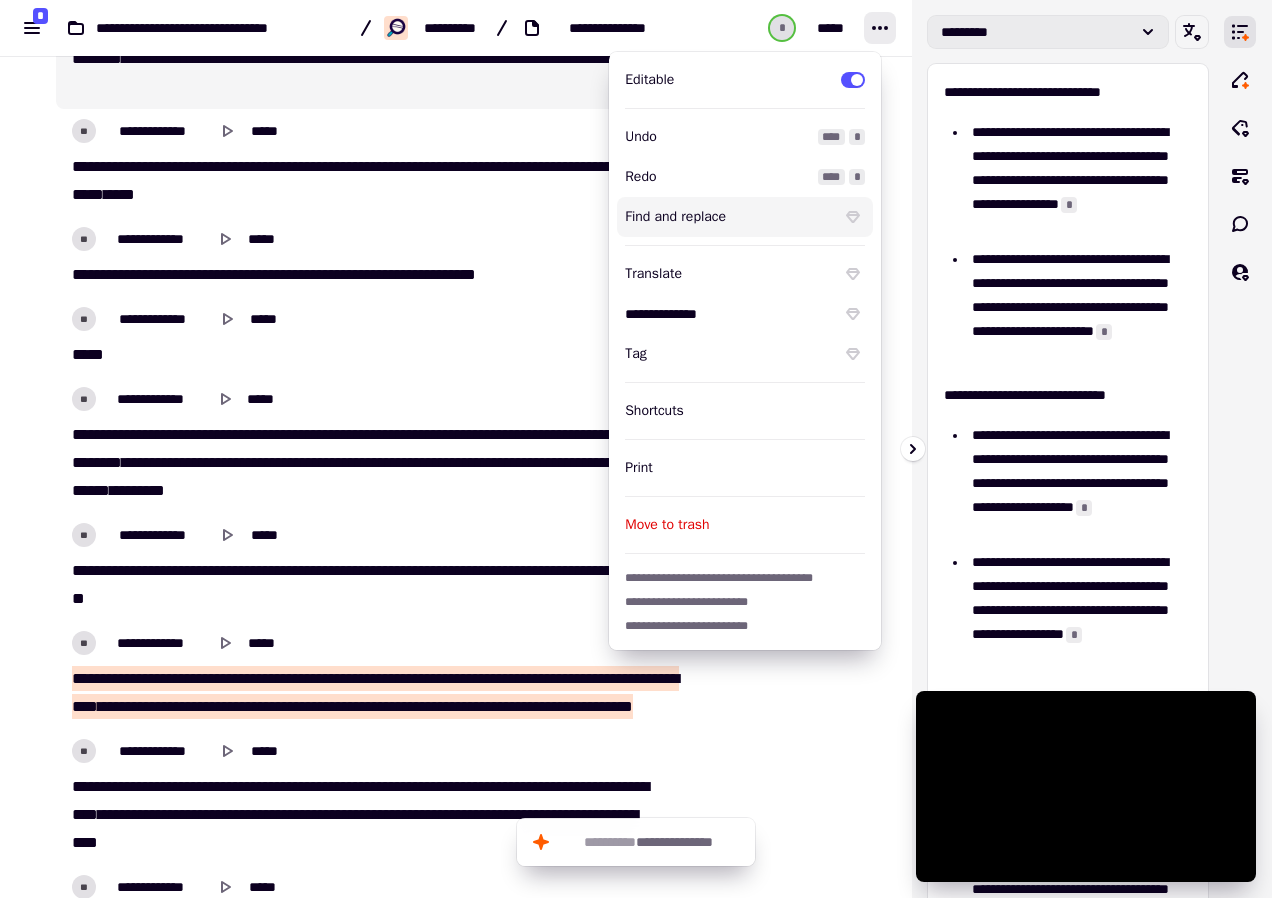 click 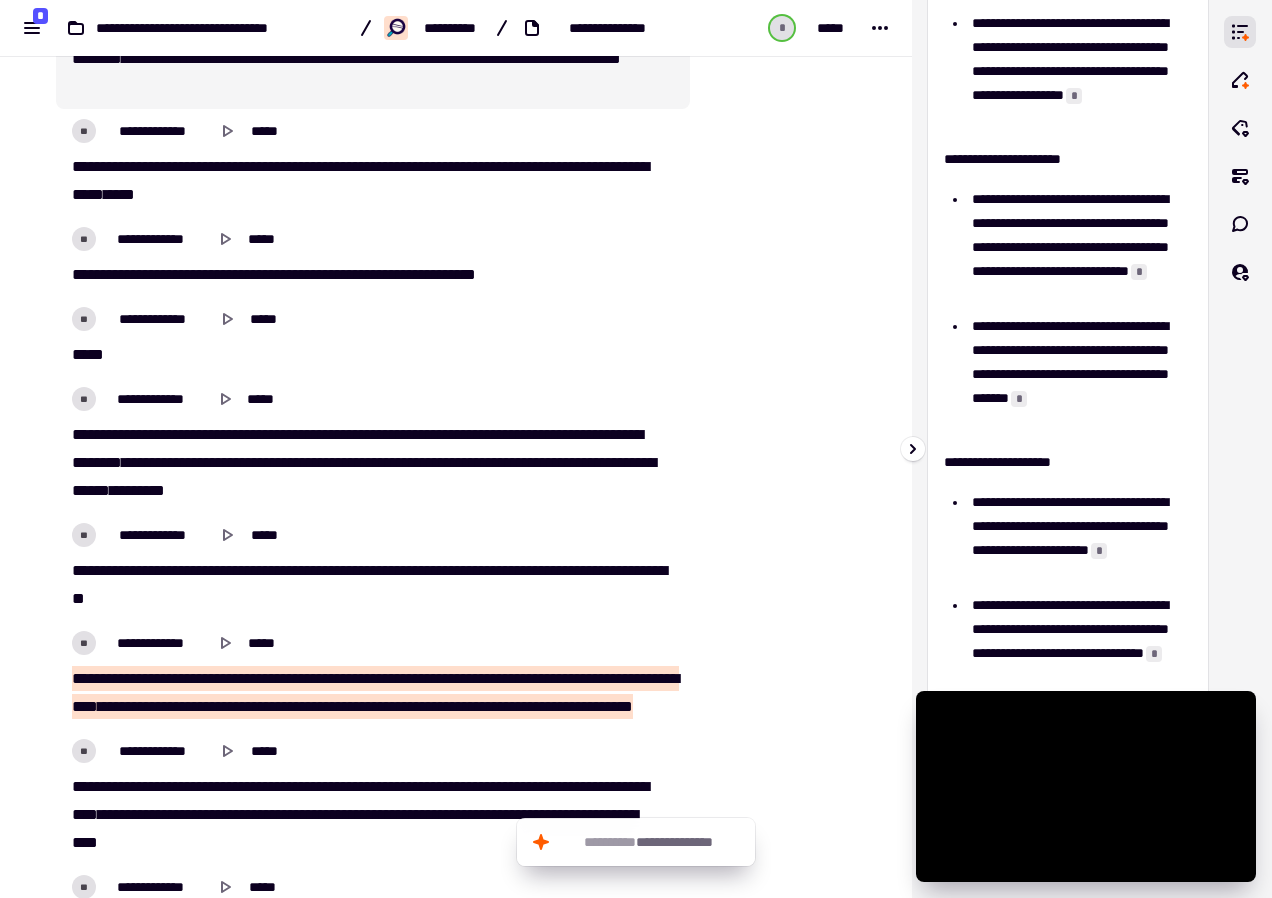 scroll, scrollTop: 560, scrollLeft: 0, axis: vertical 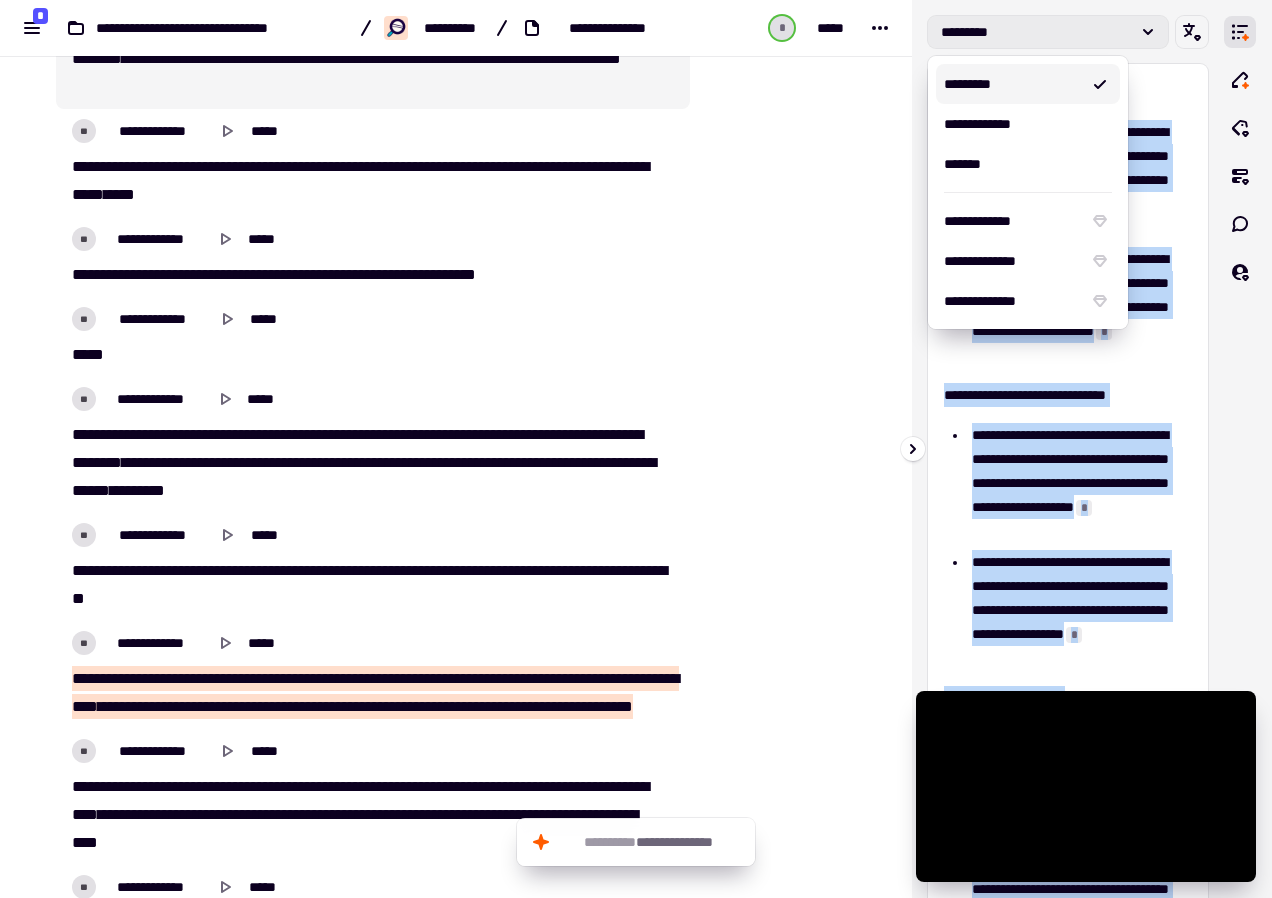 drag, startPoint x: 1138, startPoint y: 657, endPoint x: 1042, endPoint y: 37, distance: 627.38824 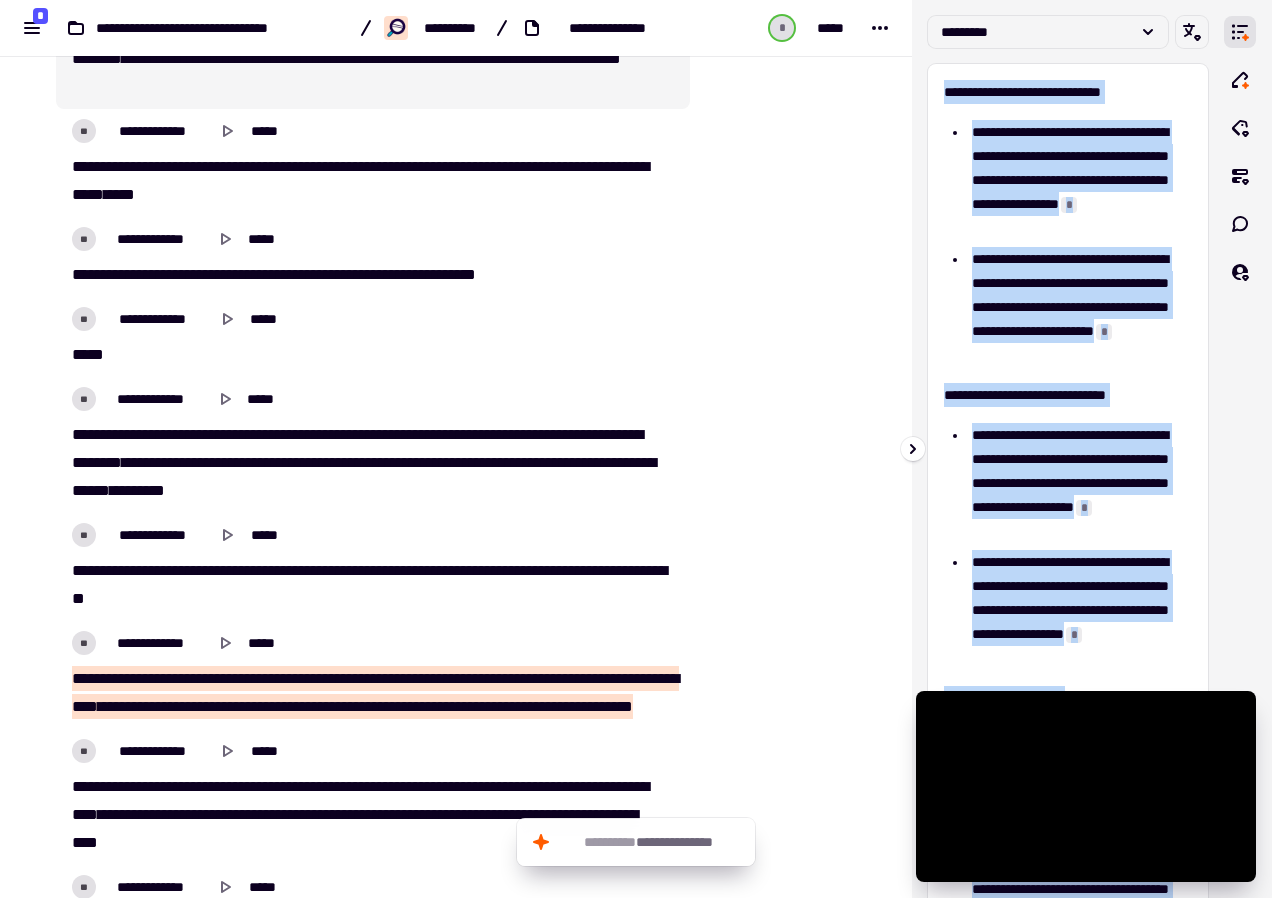 drag, startPoint x: 1042, startPoint y: 37, endPoint x: 1030, endPoint y: 145, distance: 108.66462 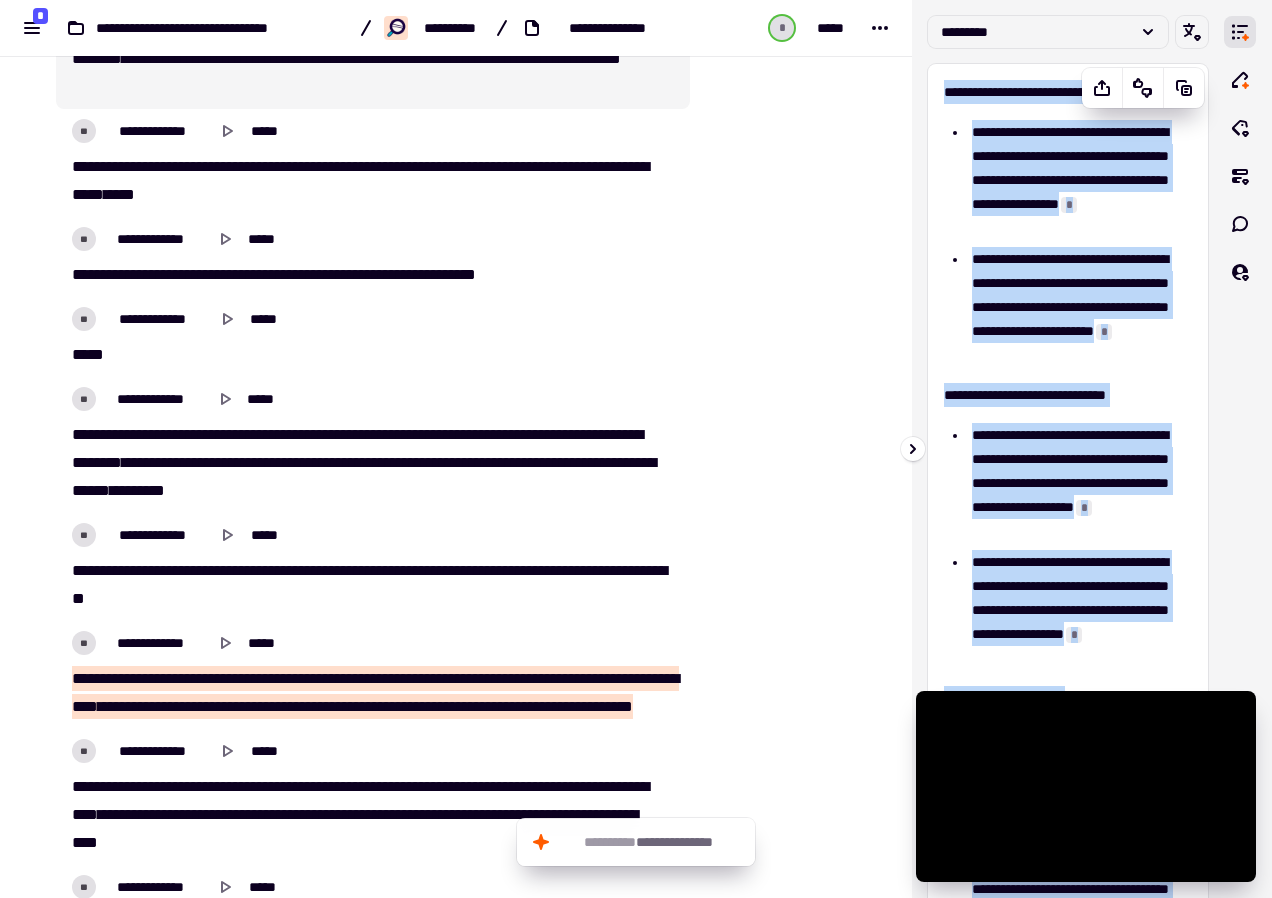 copy on "**********" 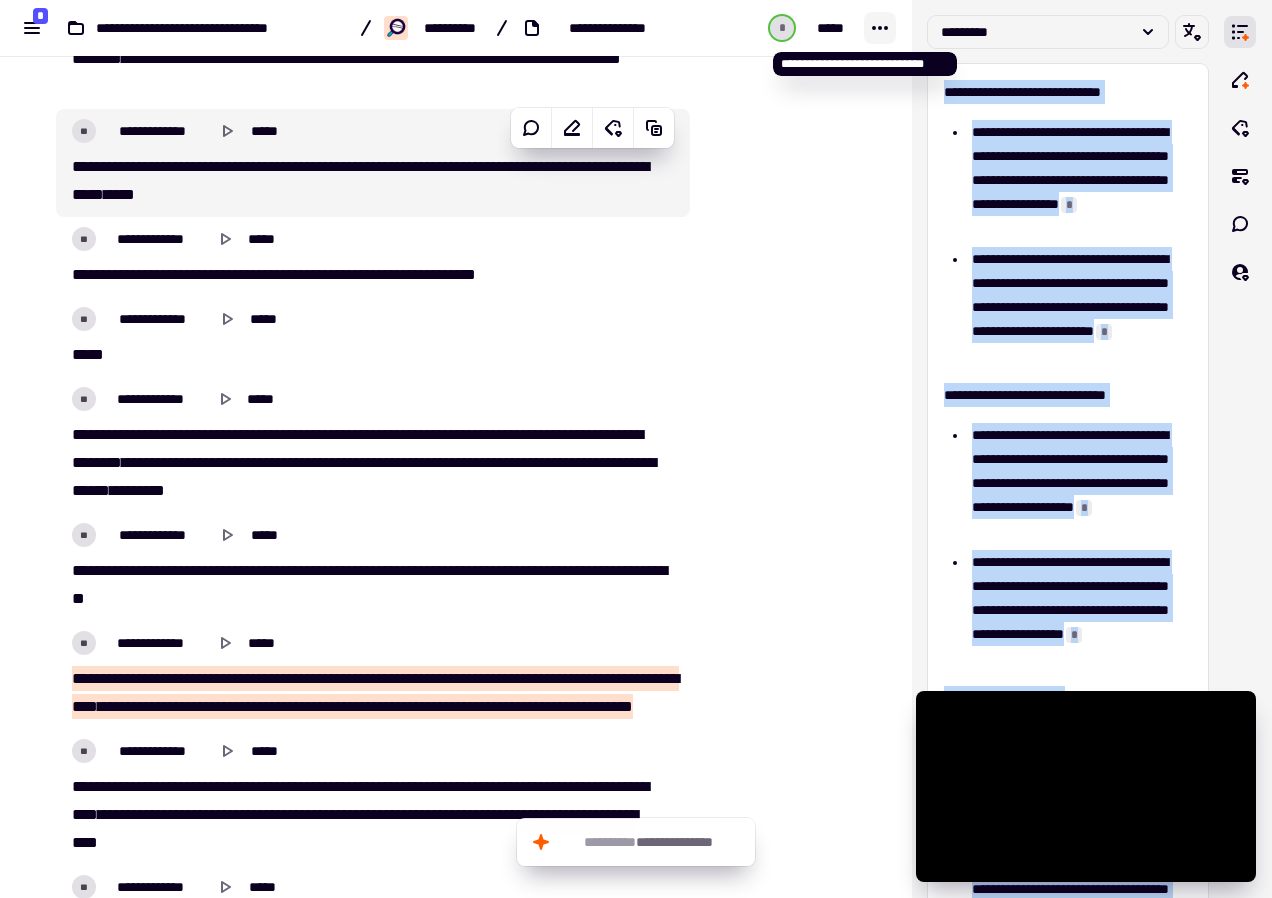 click 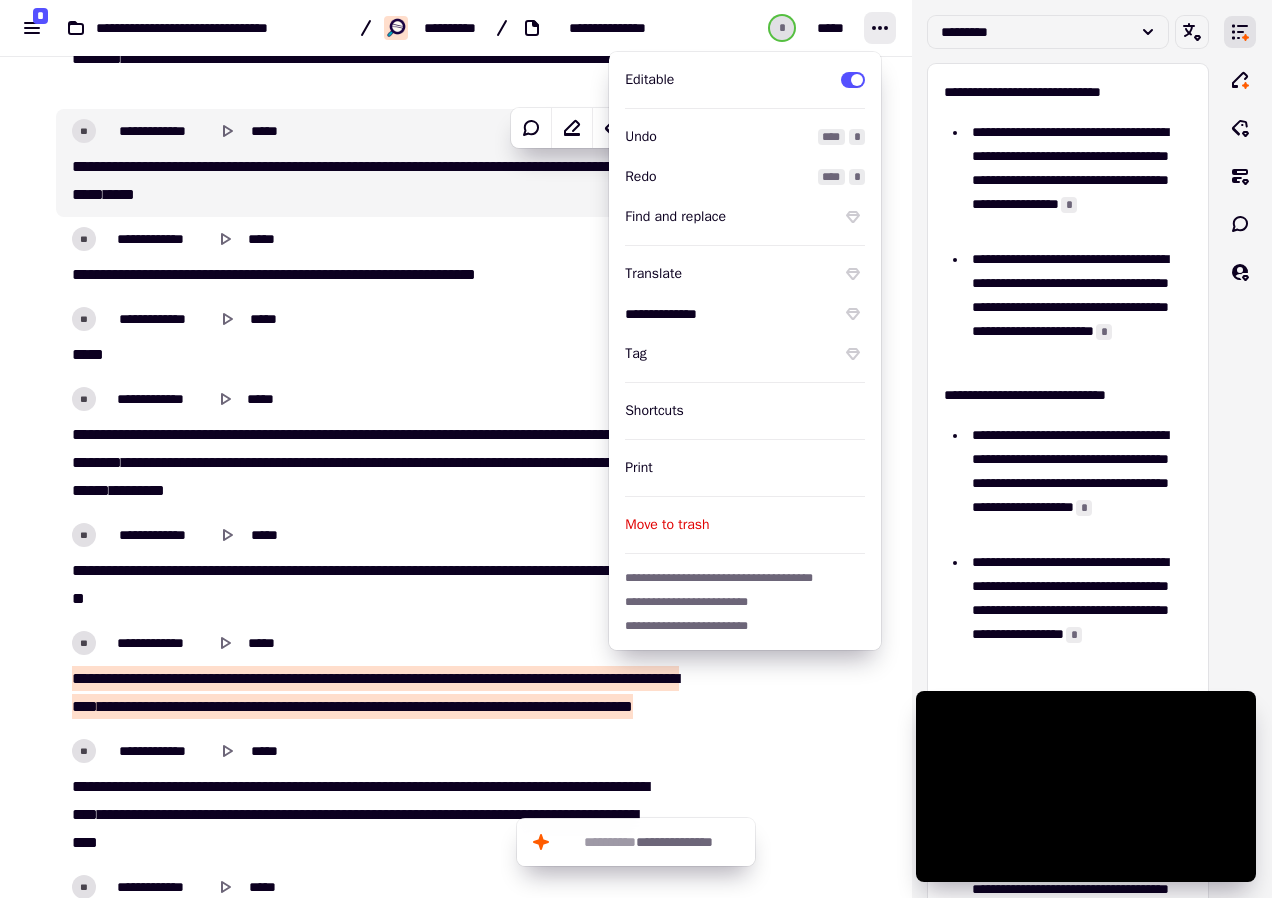 click at bounding box center [787, 69] 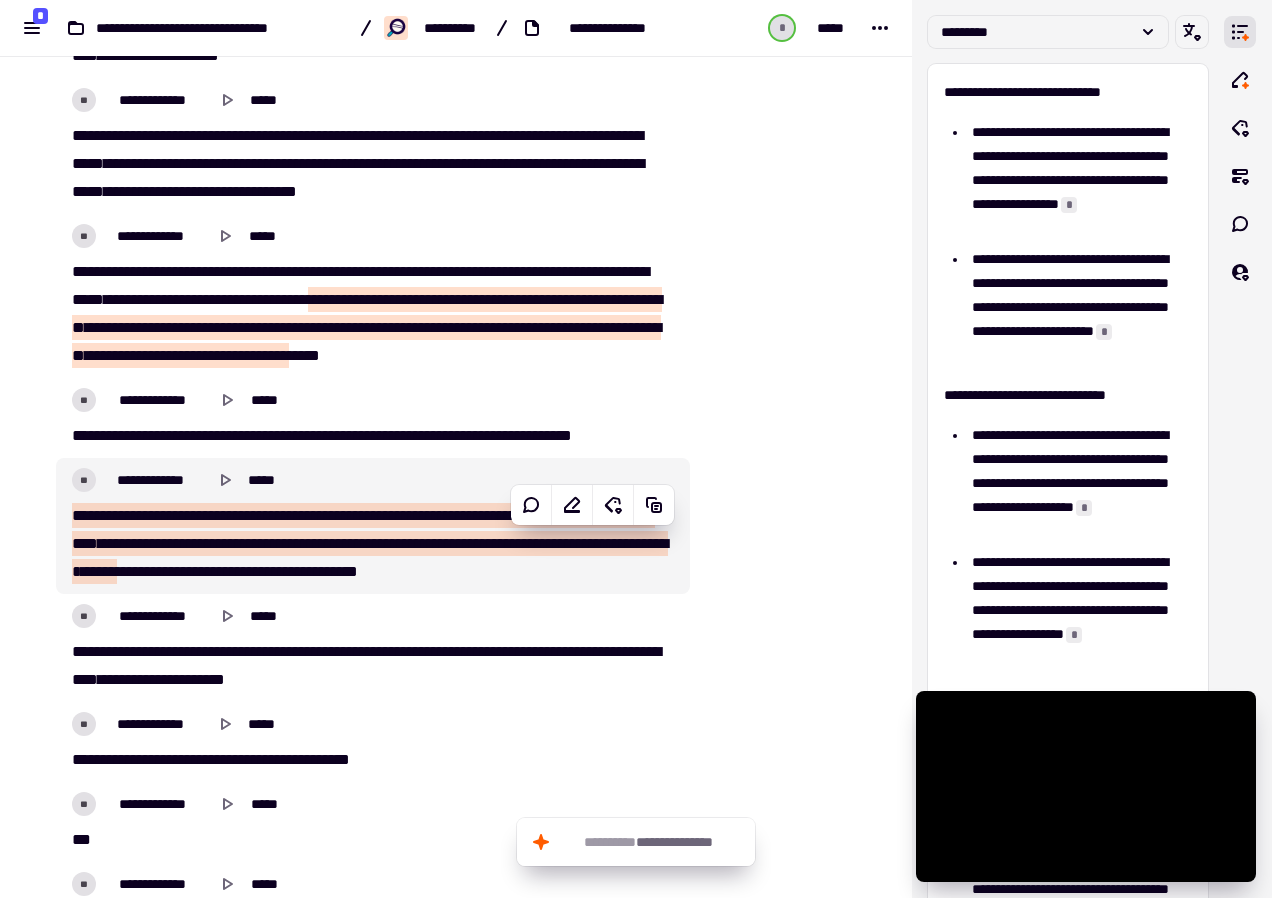 scroll, scrollTop: 15114, scrollLeft: 0, axis: vertical 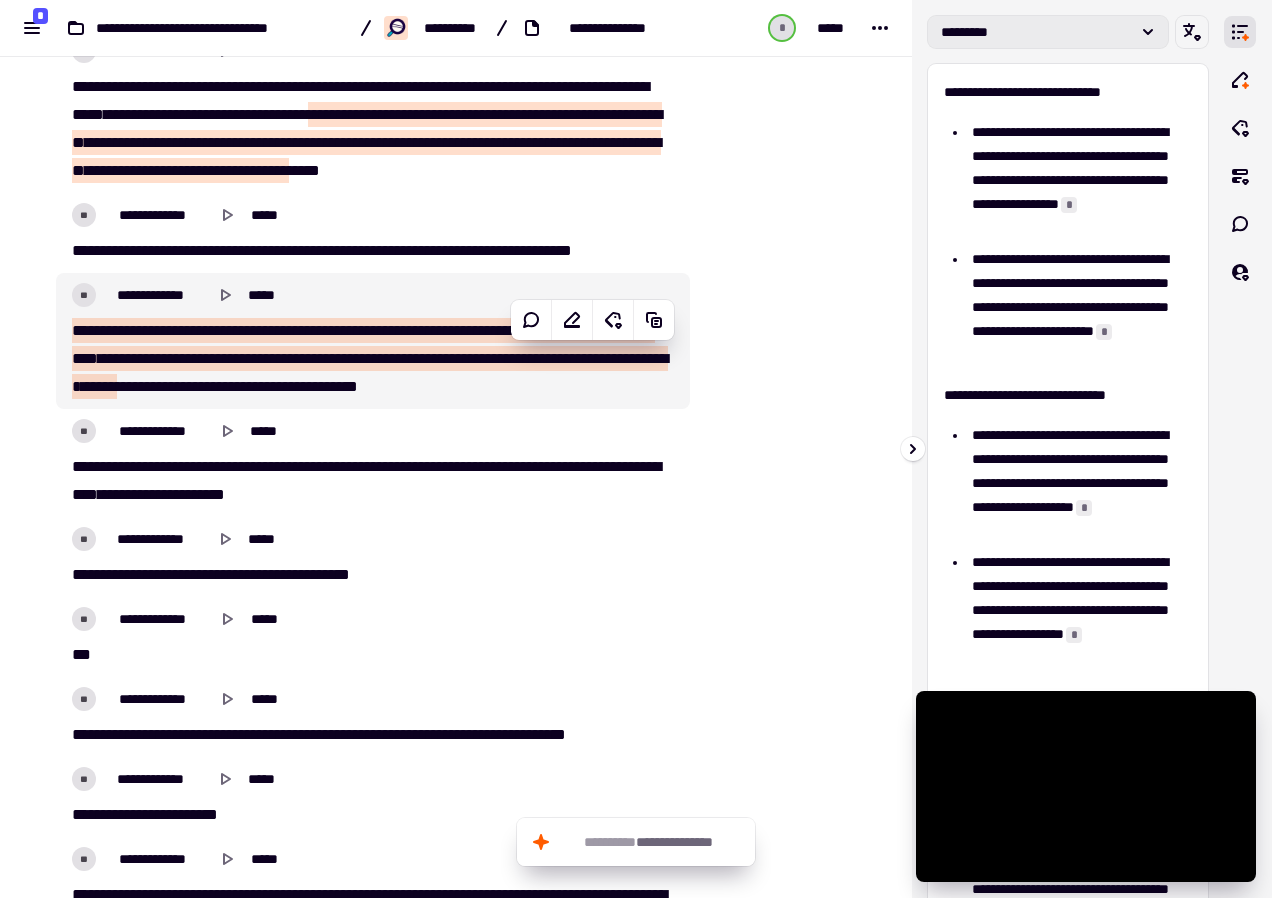 click 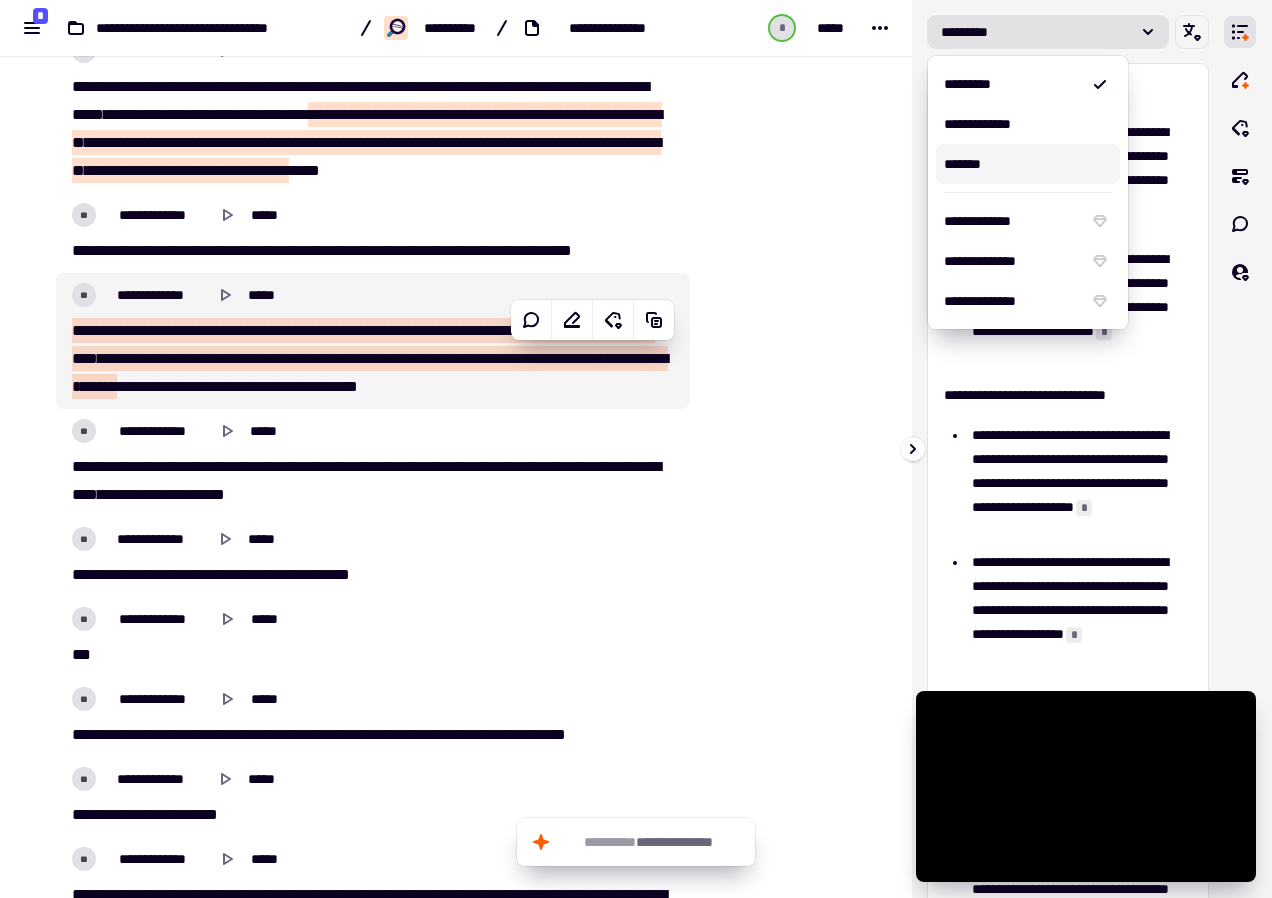 click on "*******" at bounding box center (1028, 164) 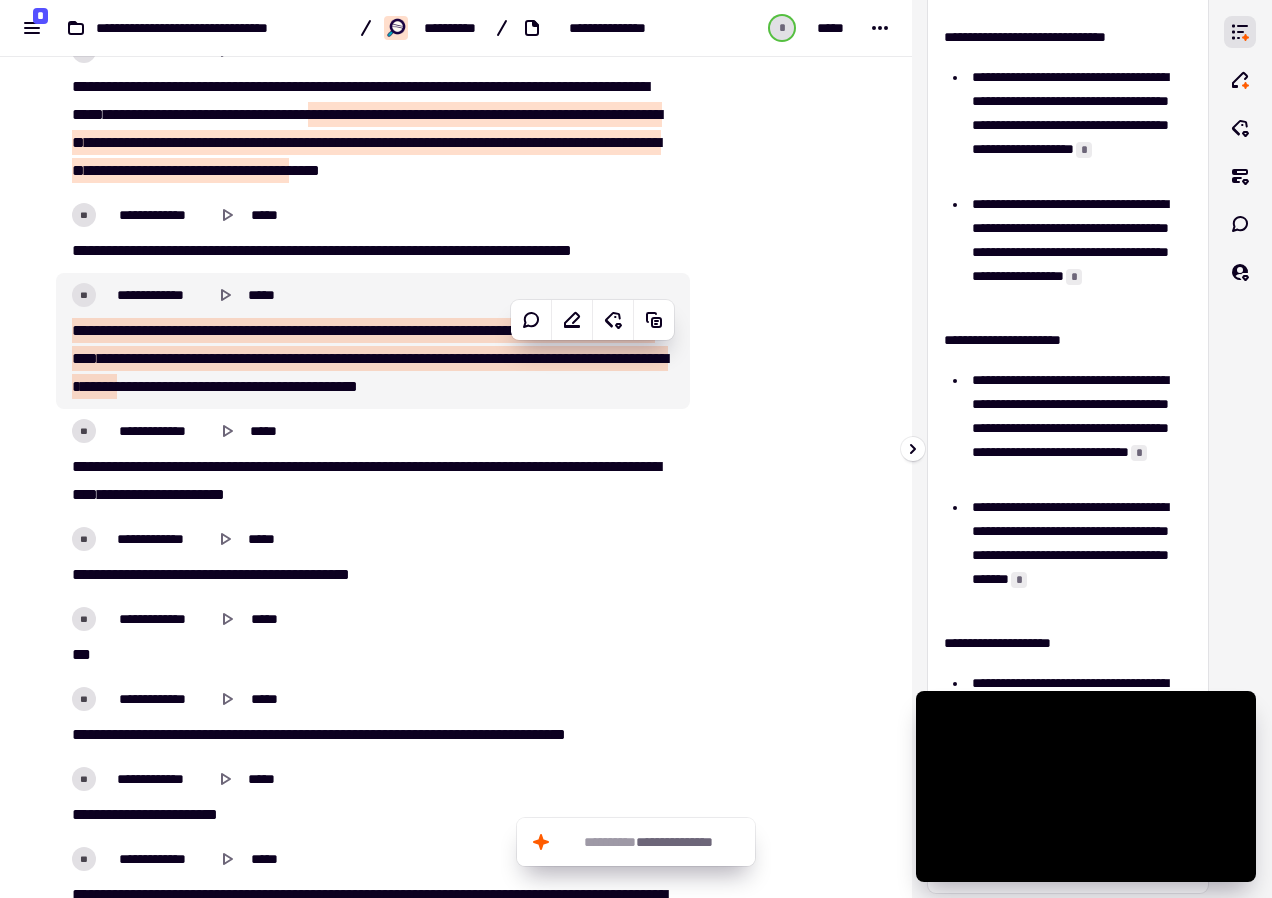 scroll, scrollTop: 0, scrollLeft: 0, axis: both 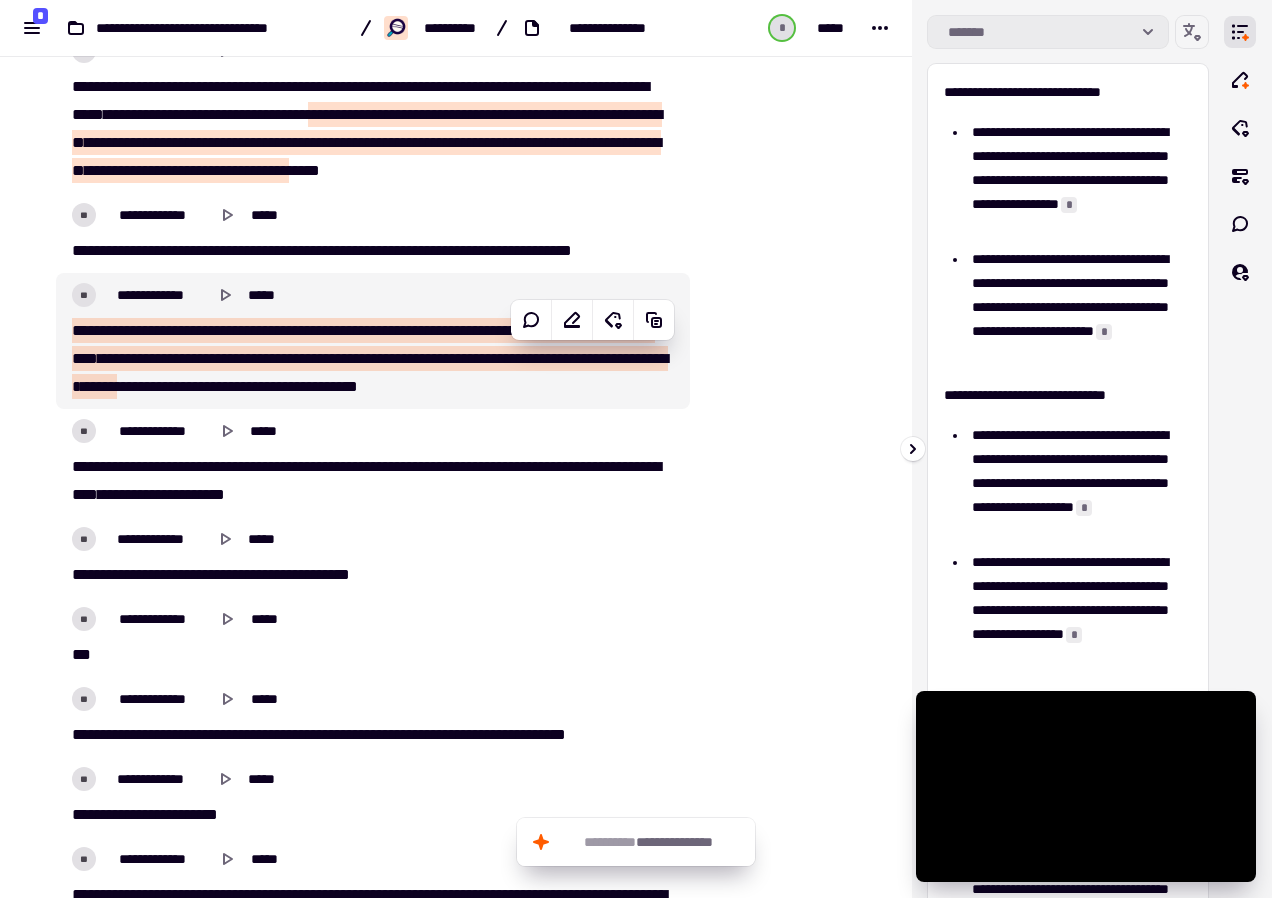 click 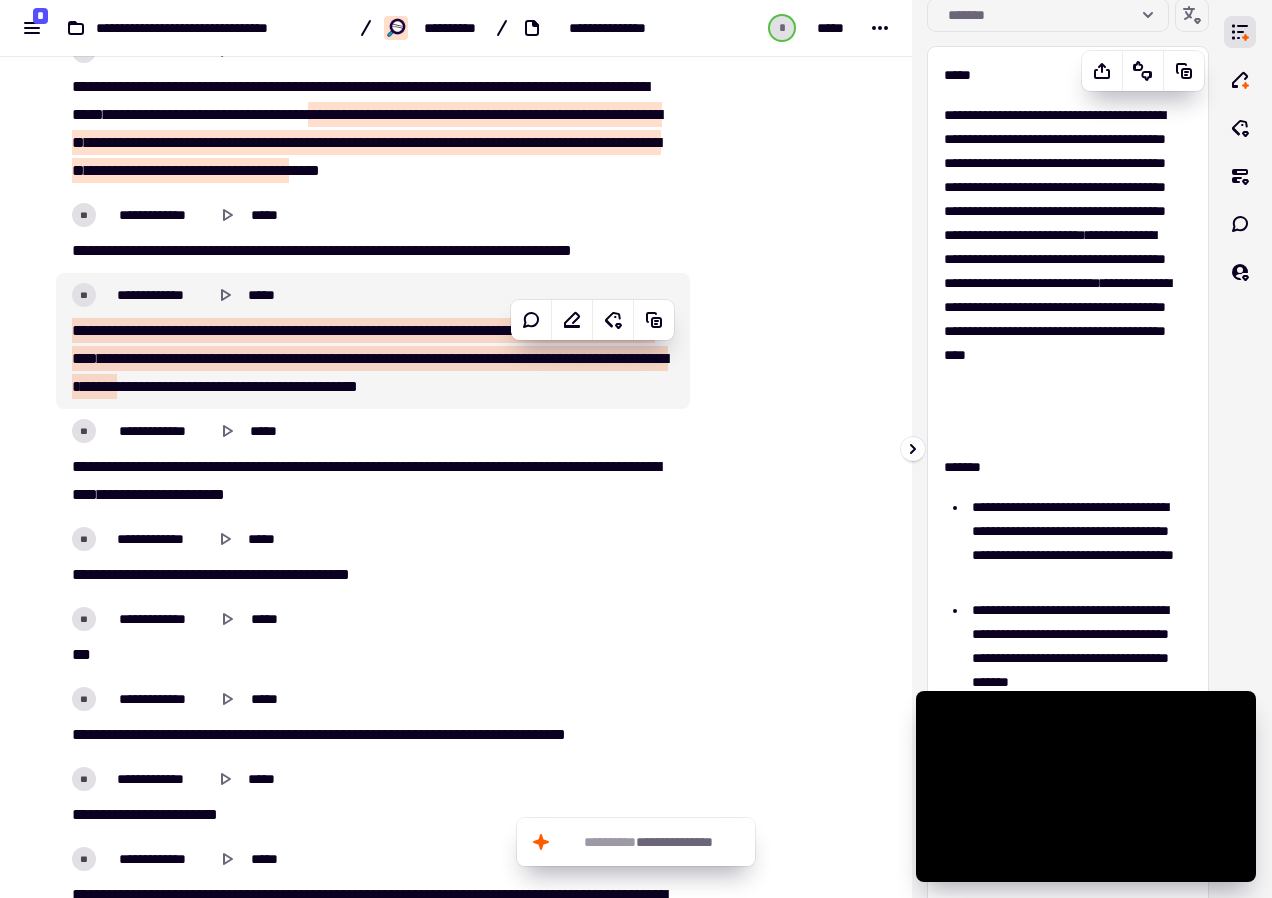 scroll, scrollTop: 0, scrollLeft: 0, axis: both 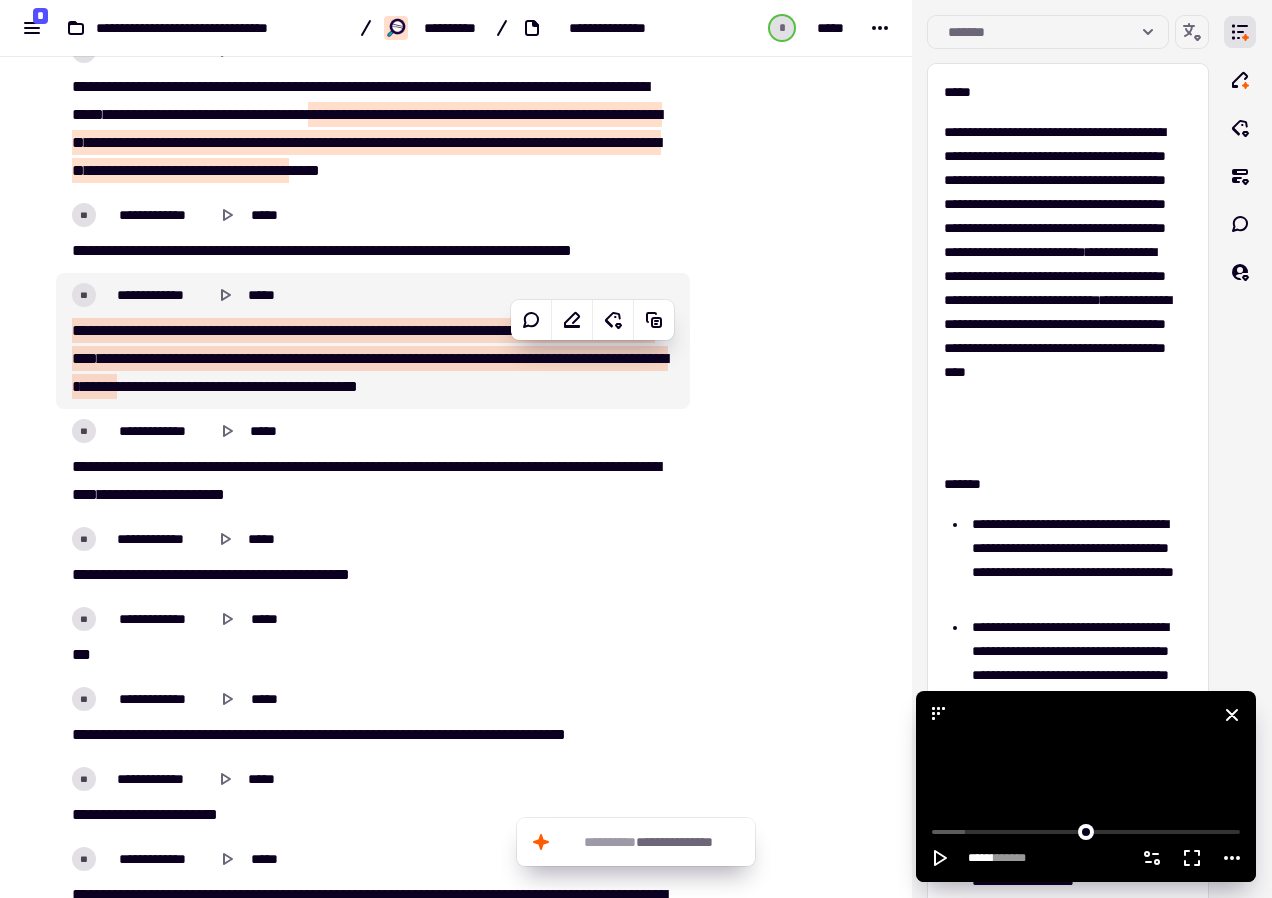 drag, startPoint x: 948, startPoint y: 88, endPoint x: 1070, endPoint y: 702, distance: 626.0032 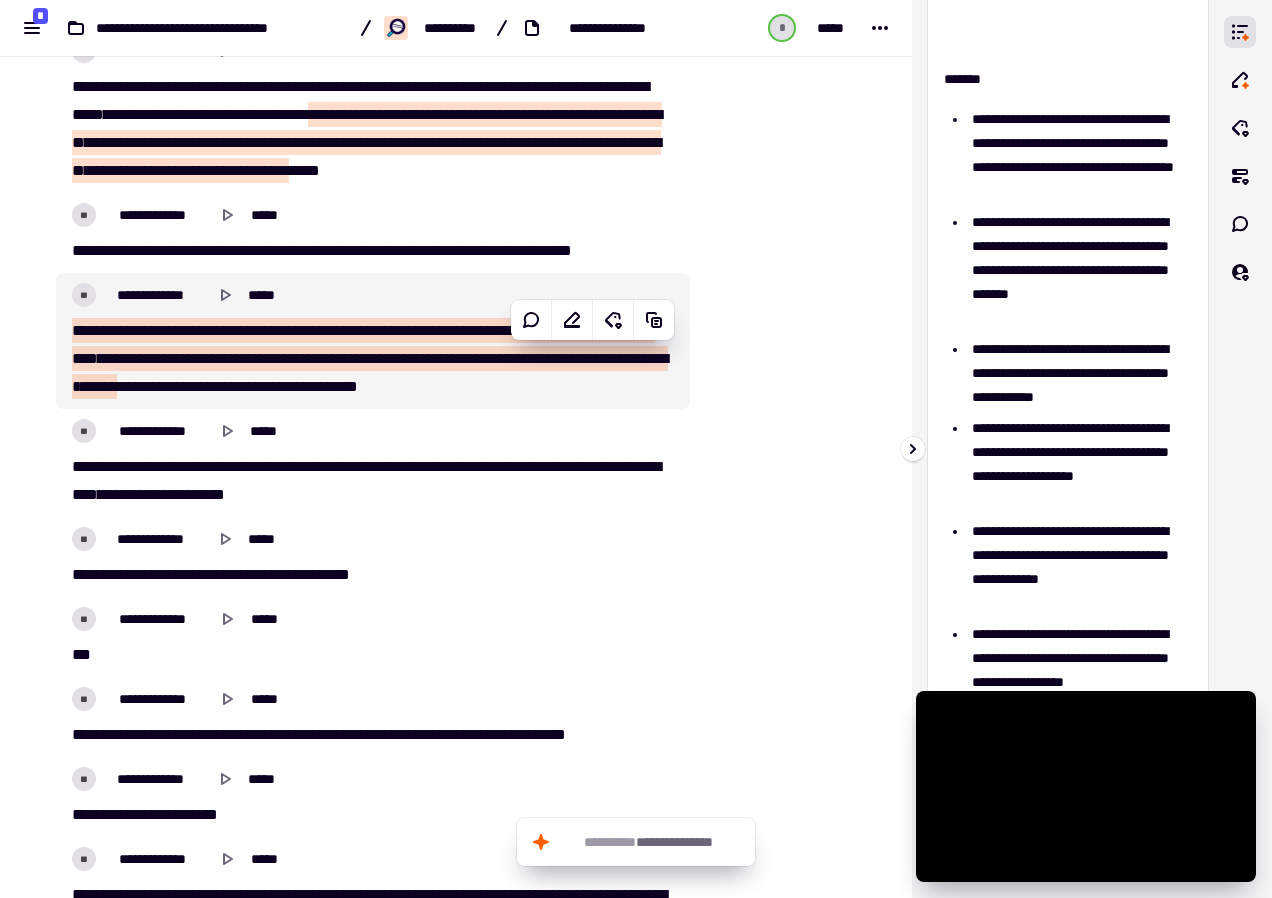 scroll, scrollTop: 455, scrollLeft: 0, axis: vertical 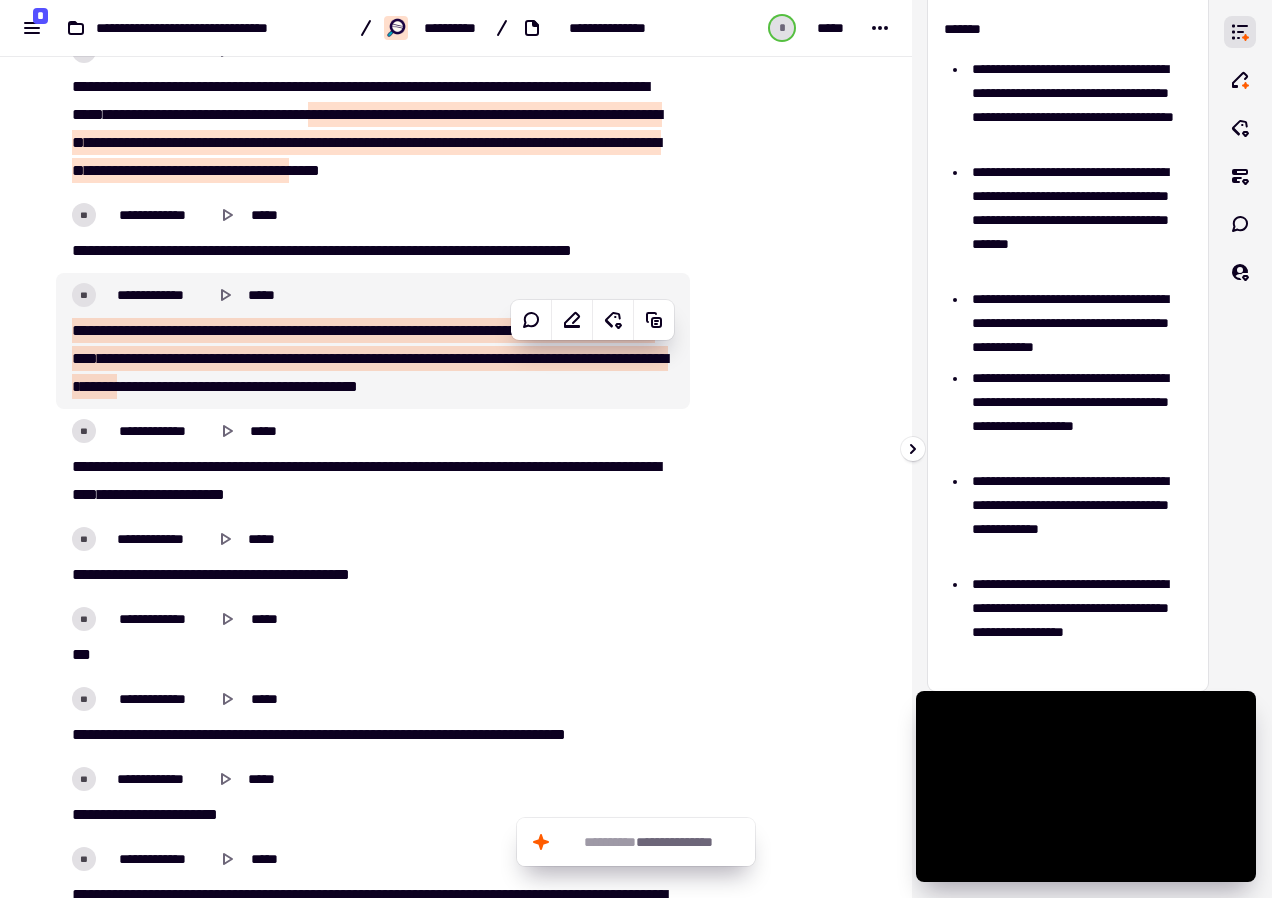 click on "**********" at bounding box center [1074, 620] 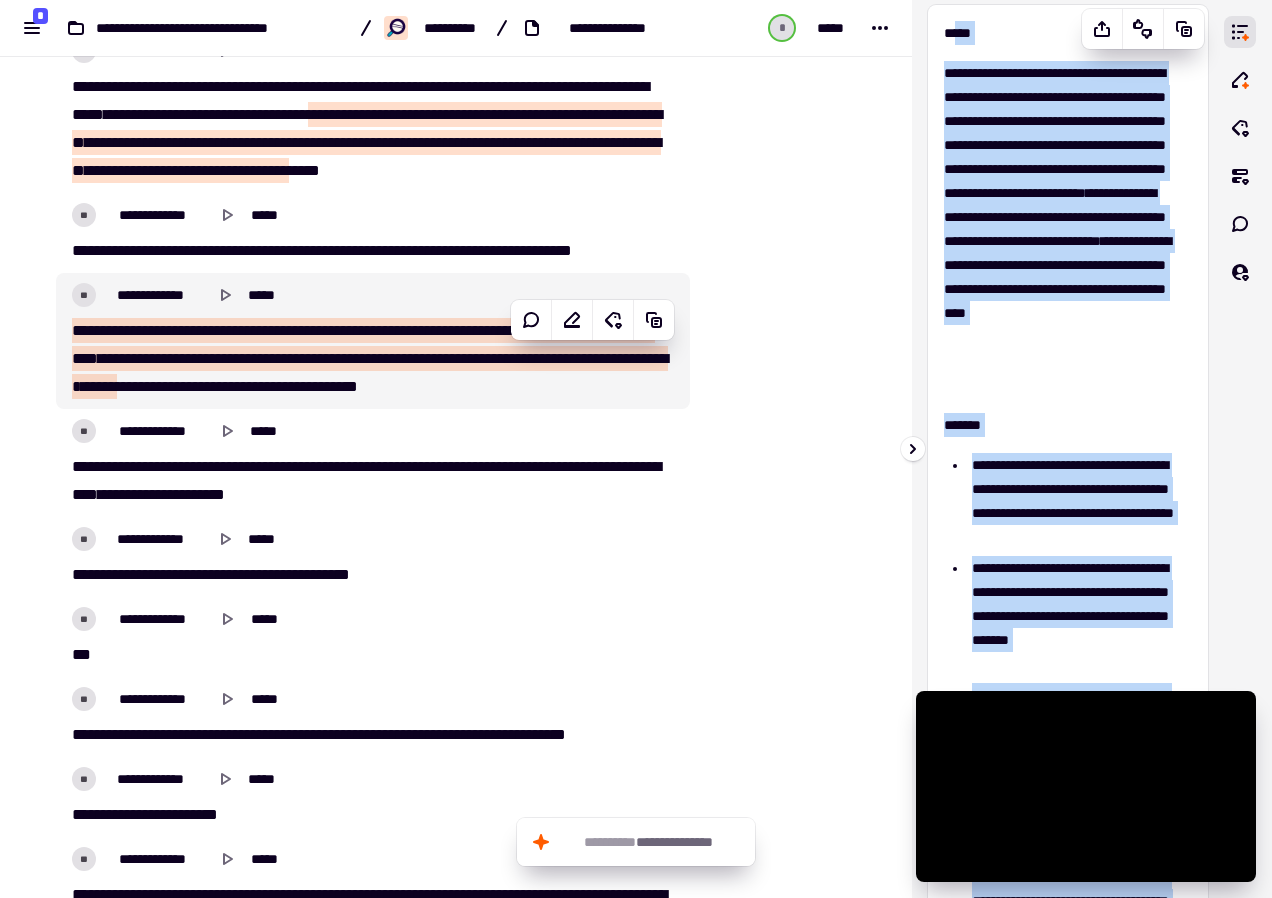scroll, scrollTop: 0, scrollLeft: 0, axis: both 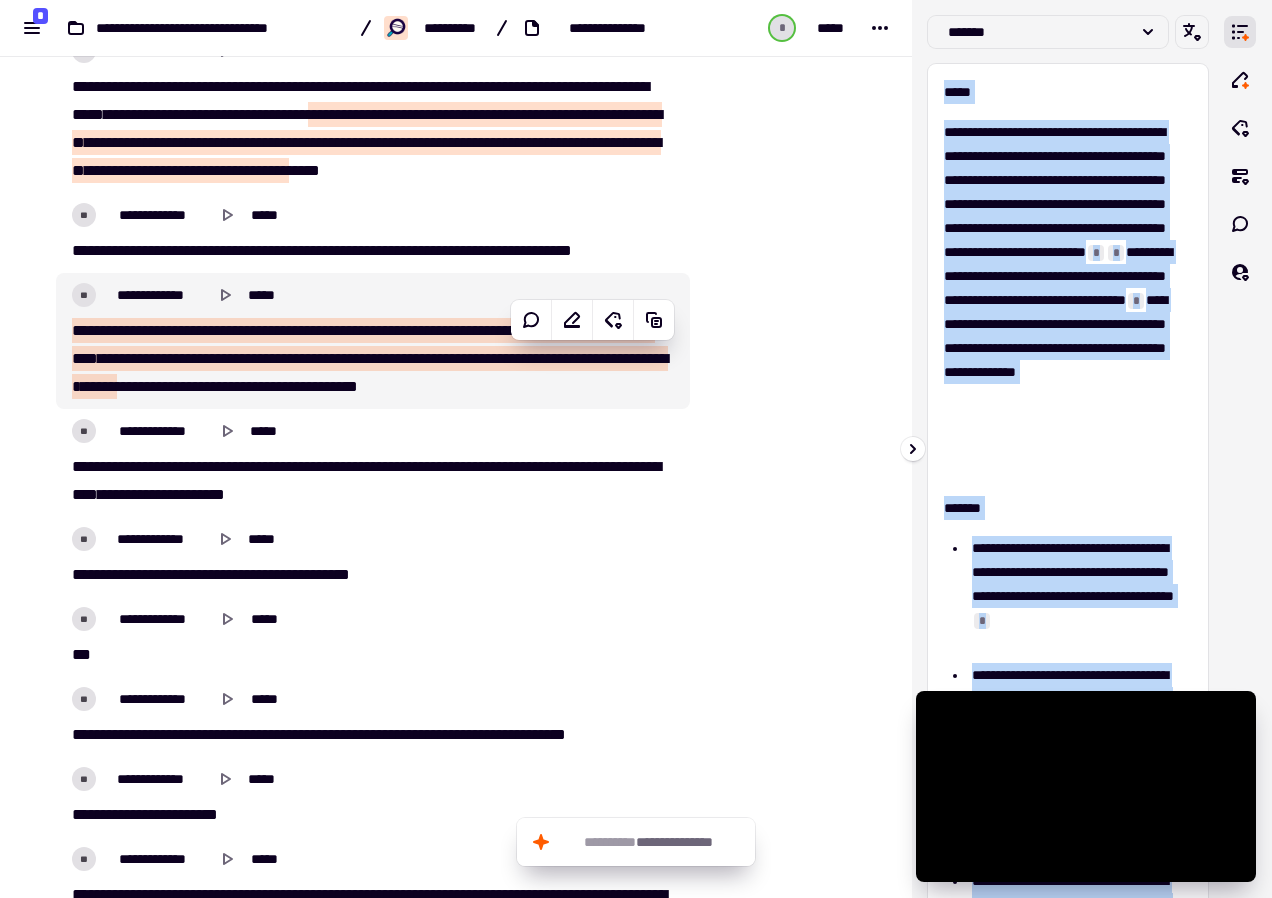 drag, startPoint x: 1065, startPoint y: 658, endPoint x: 946, endPoint y: 30, distance: 639.17523 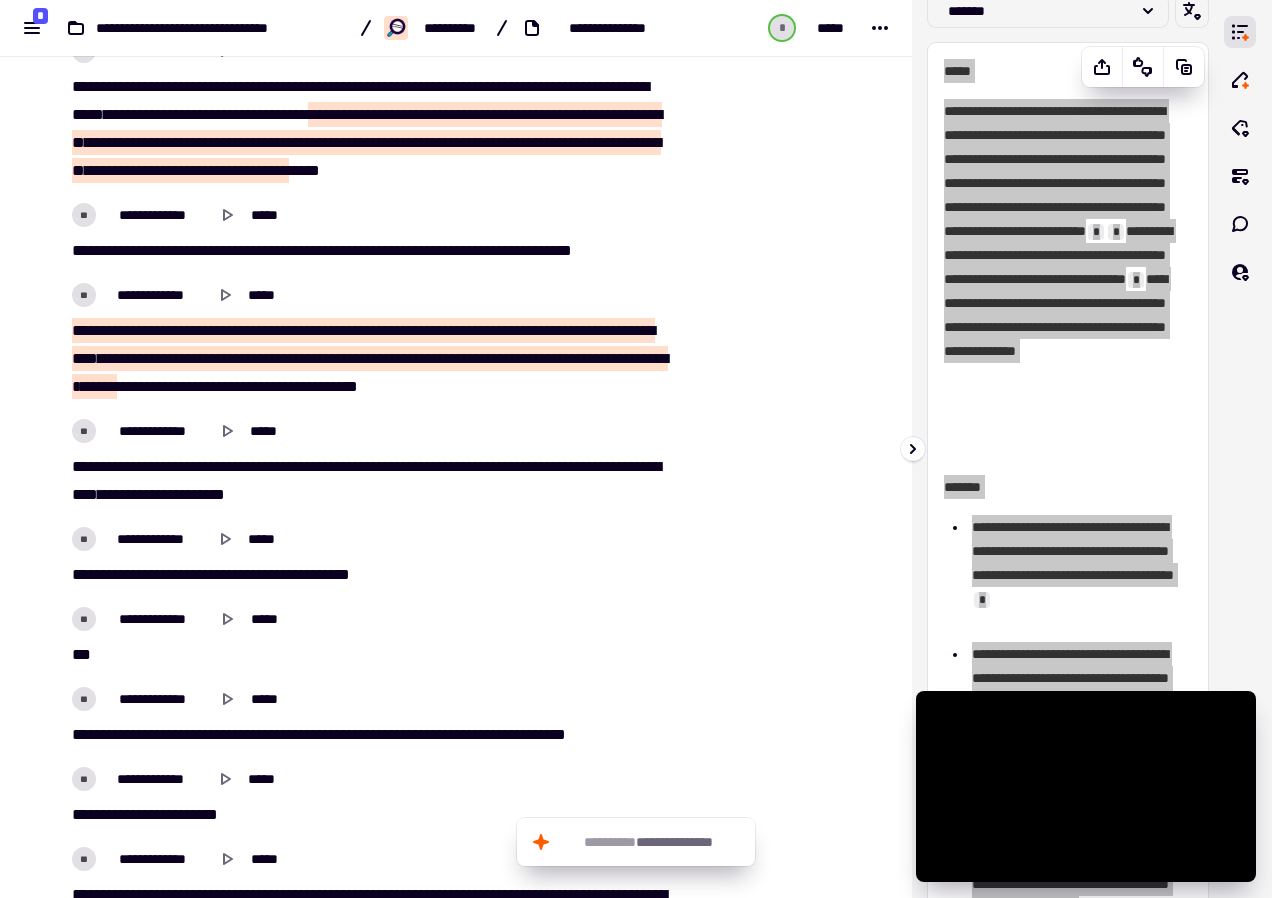 scroll, scrollTop: 0, scrollLeft: 0, axis: both 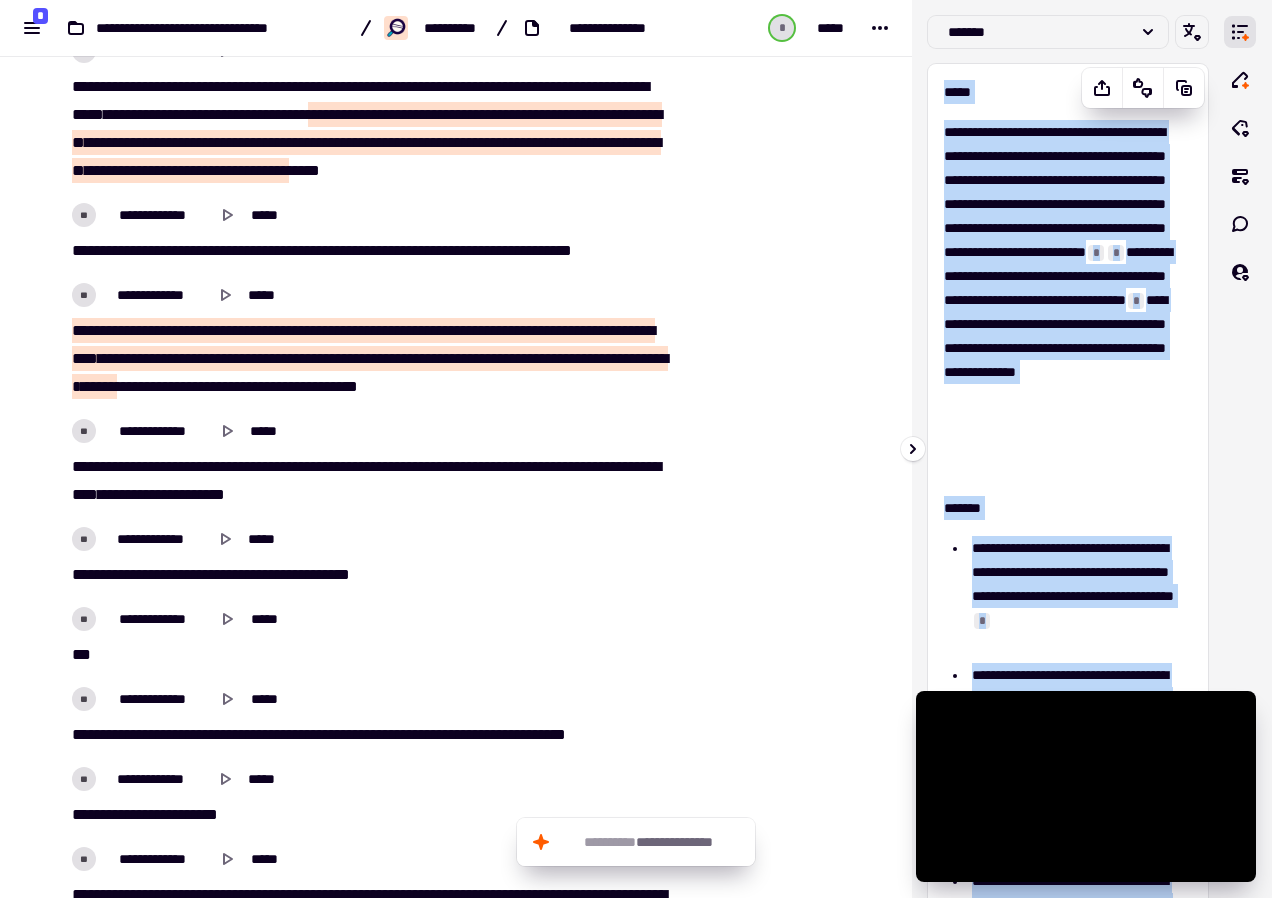 click on "**********" at bounding box center [1060, 300] 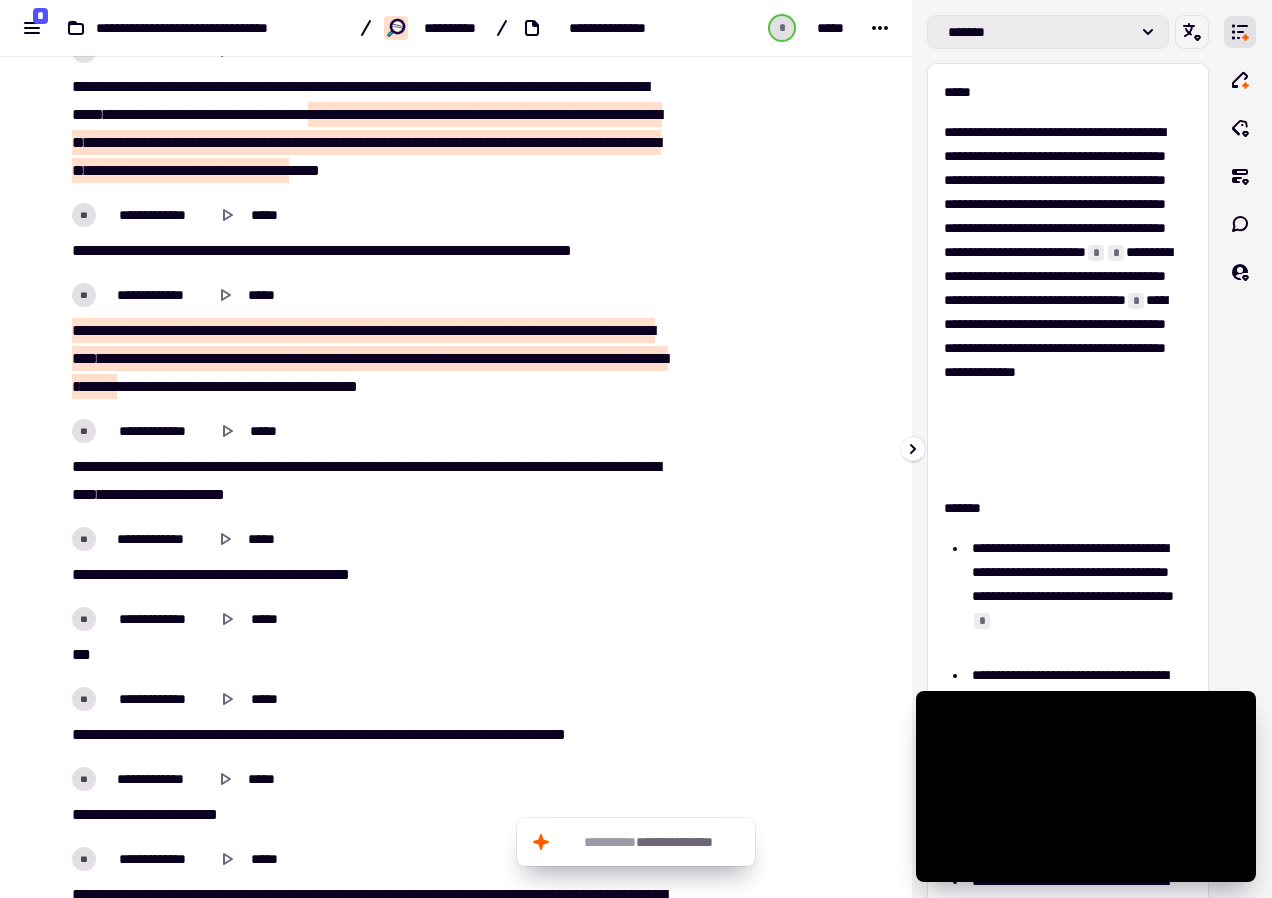 click 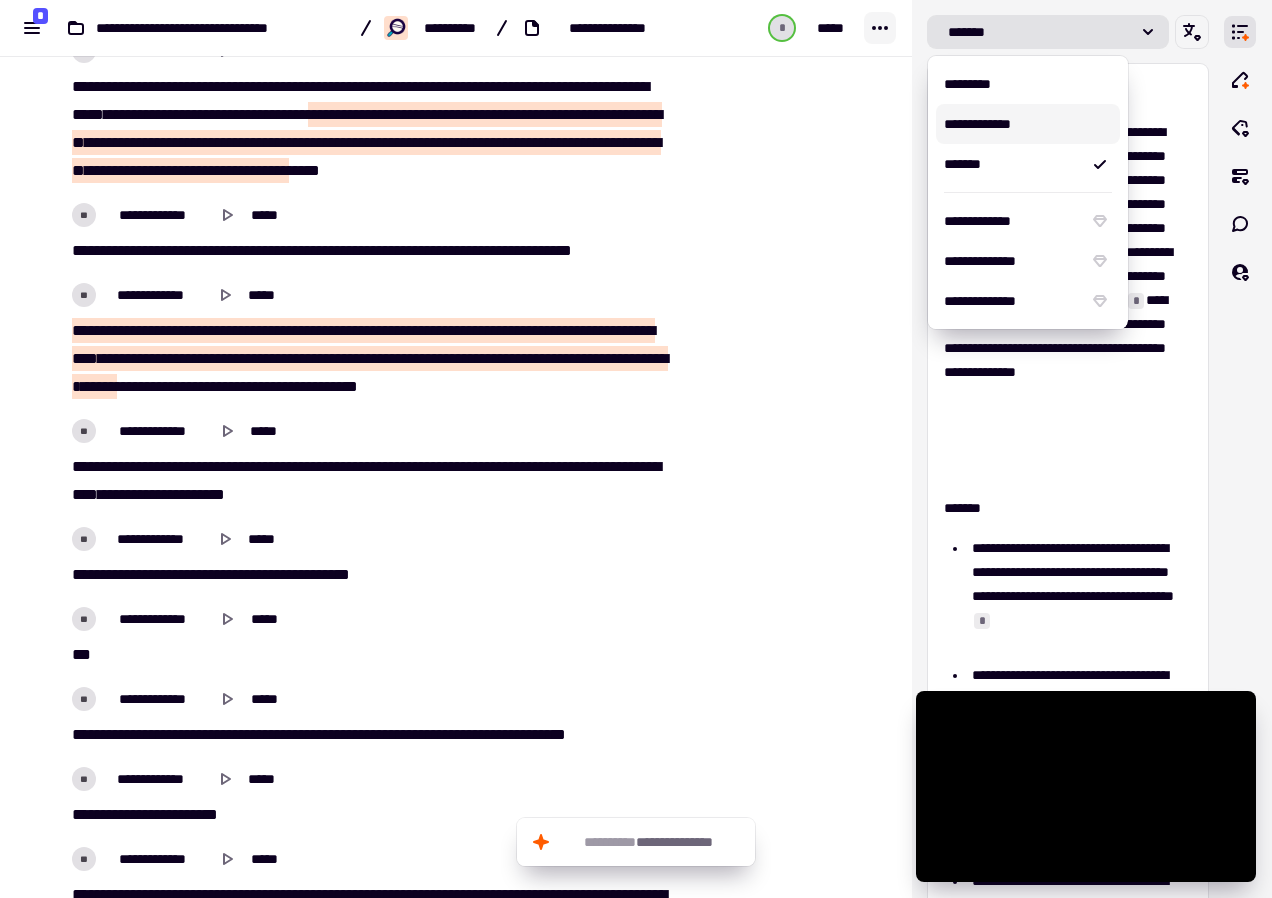 click 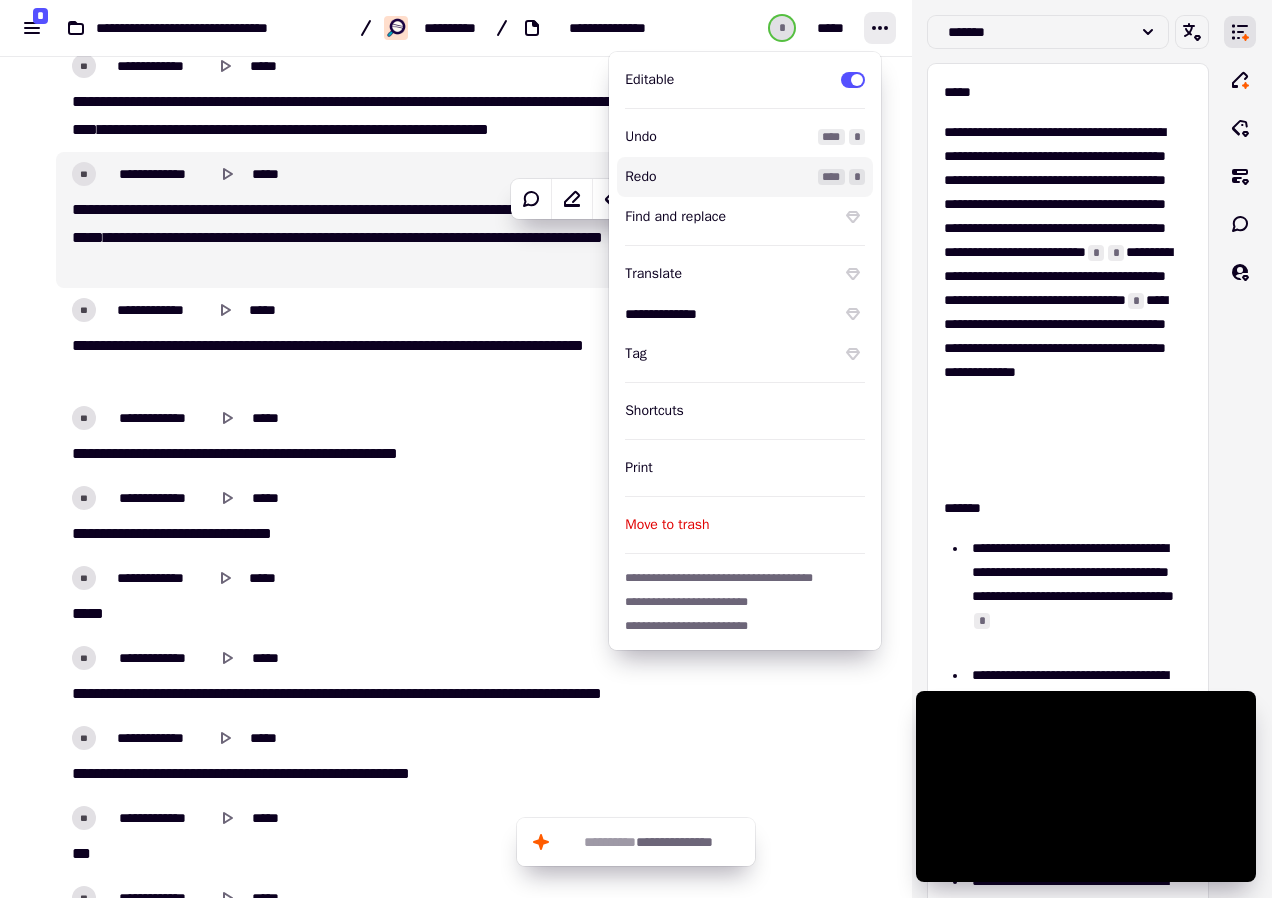 scroll, scrollTop: 23014, scrollLeft: 0, axis: vertical 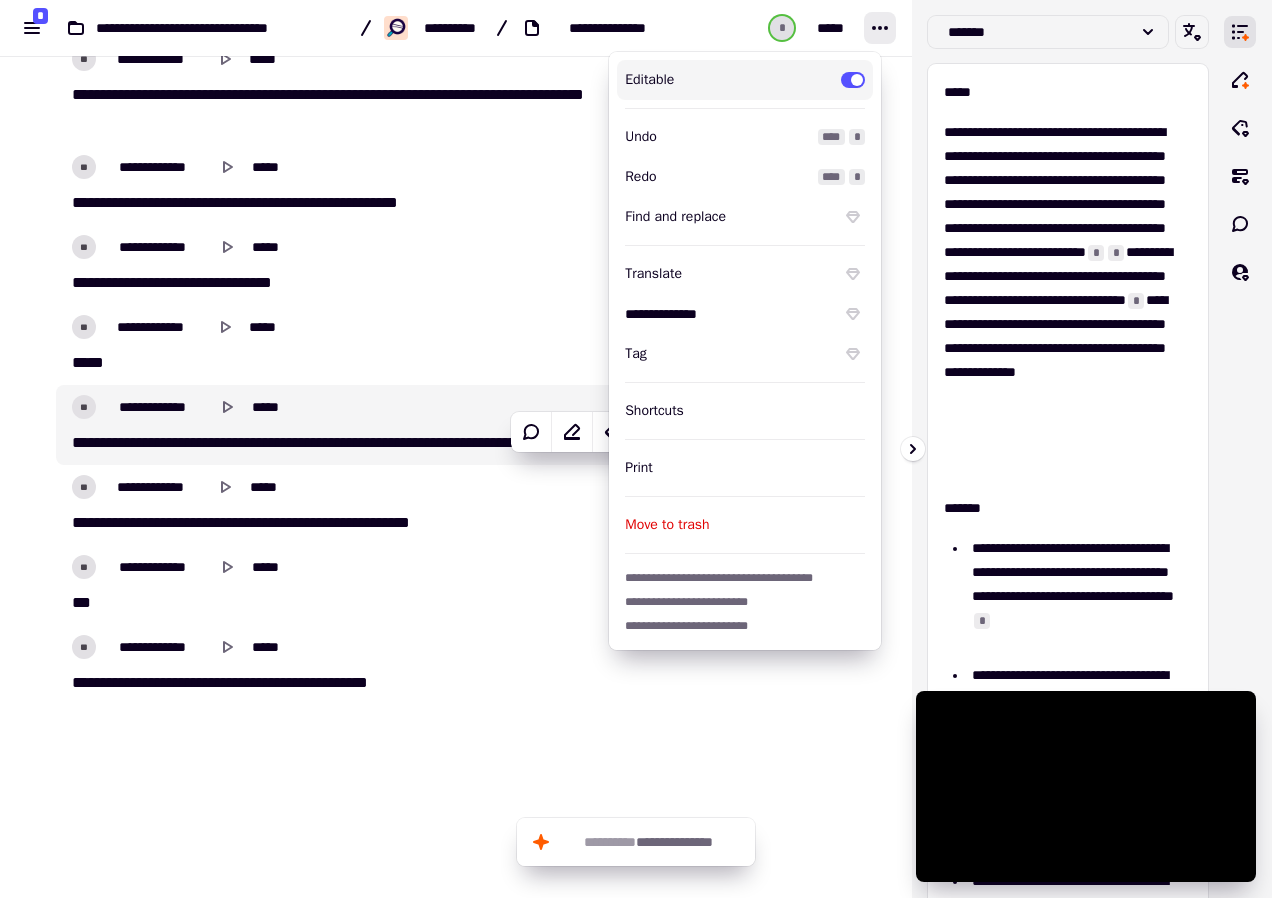 click on "**********" at bounding box center (1068, 449) 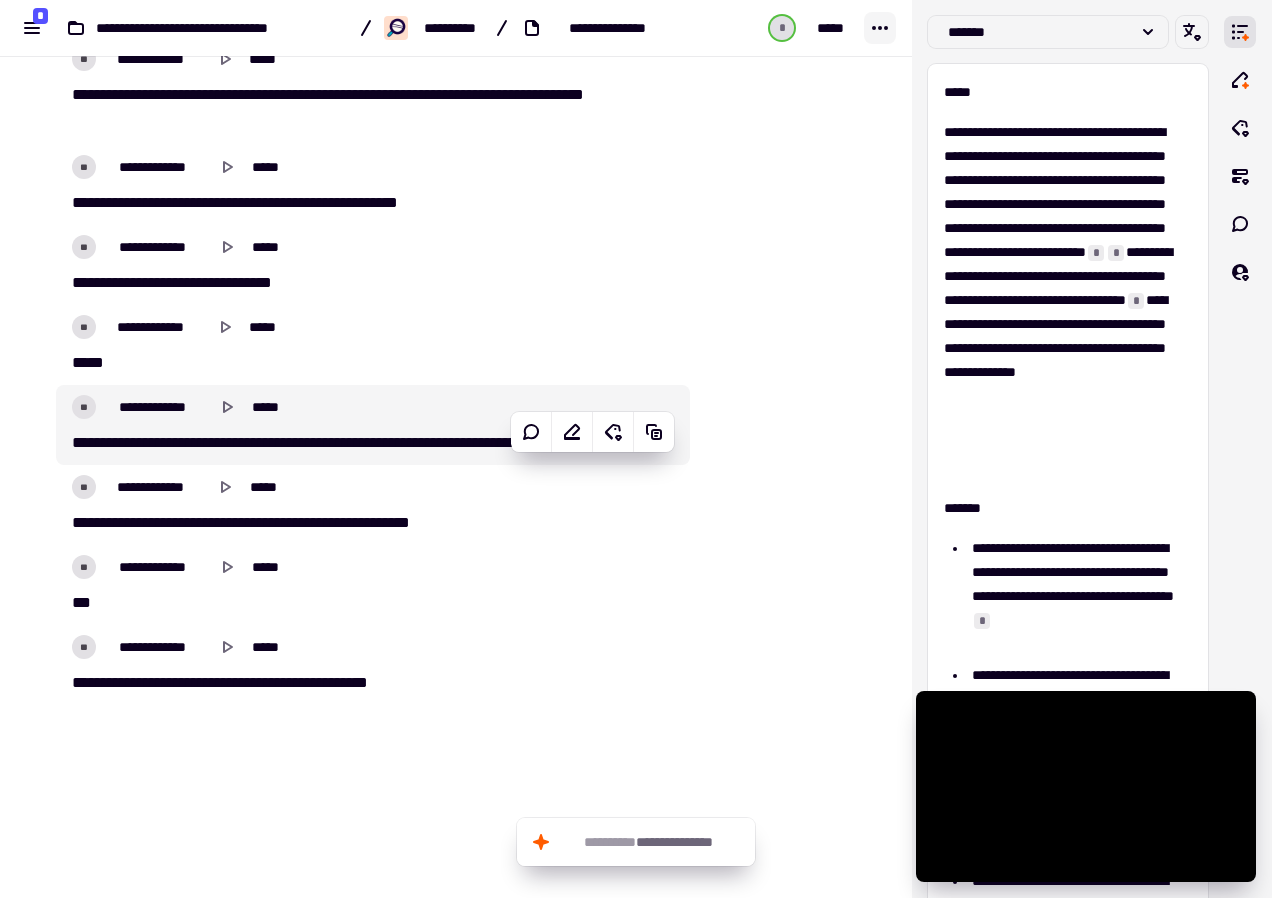 click 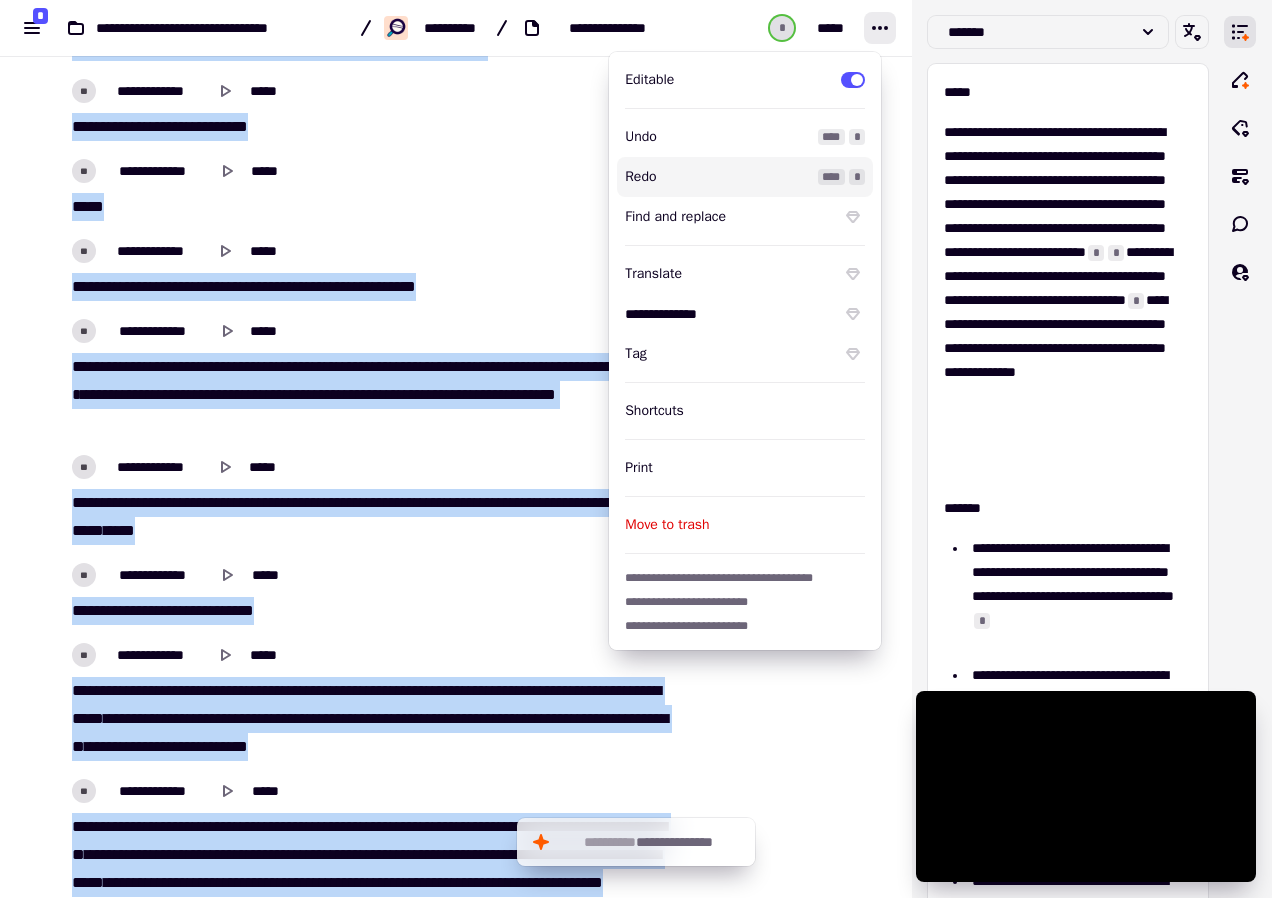 scroll, scrollTop: 20520, scrollLeft: 0, axis: vertical 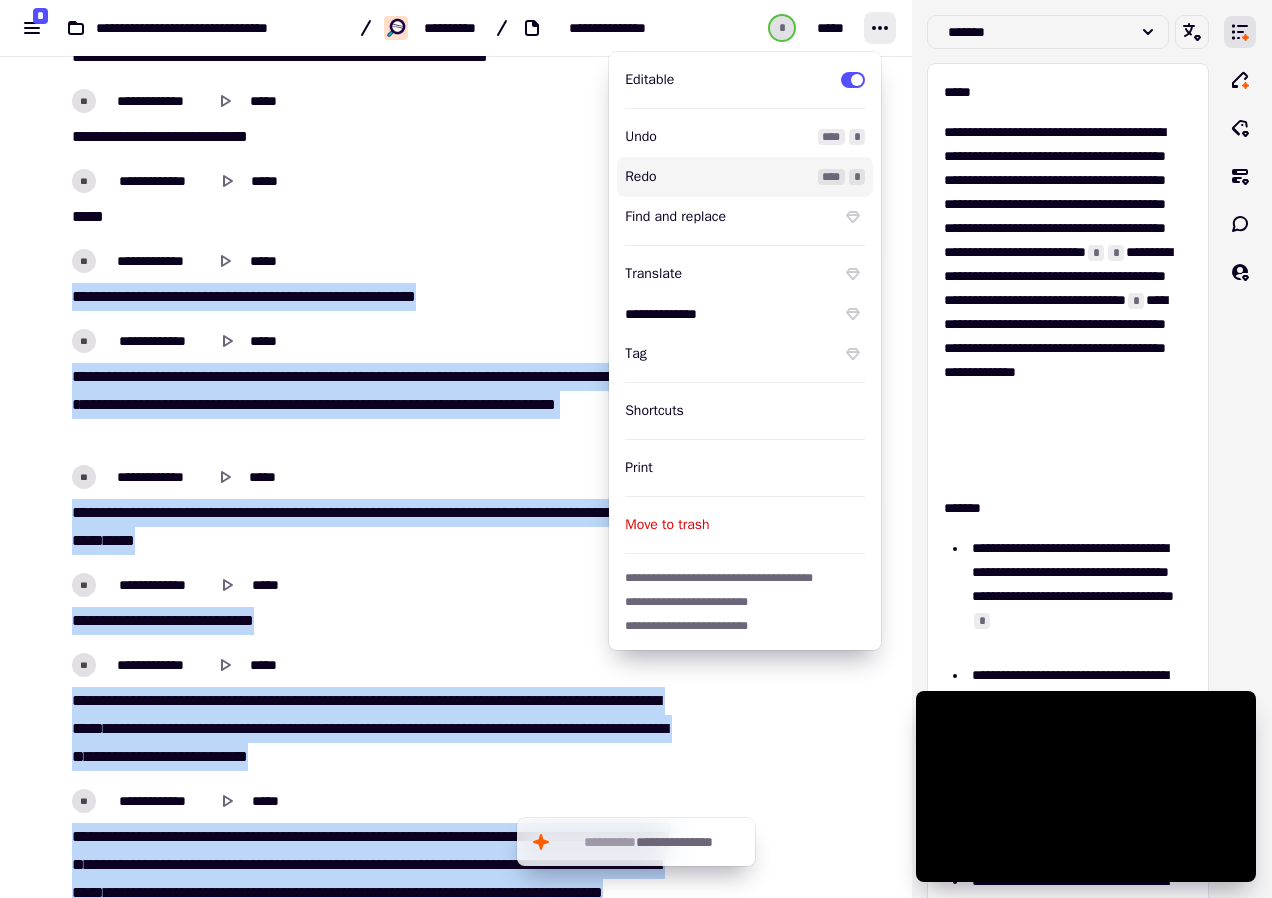 drag, startPoint x: 443, startPoint y: 699, endPoint x: 26, endPoint y: 301, distance: 576.4486 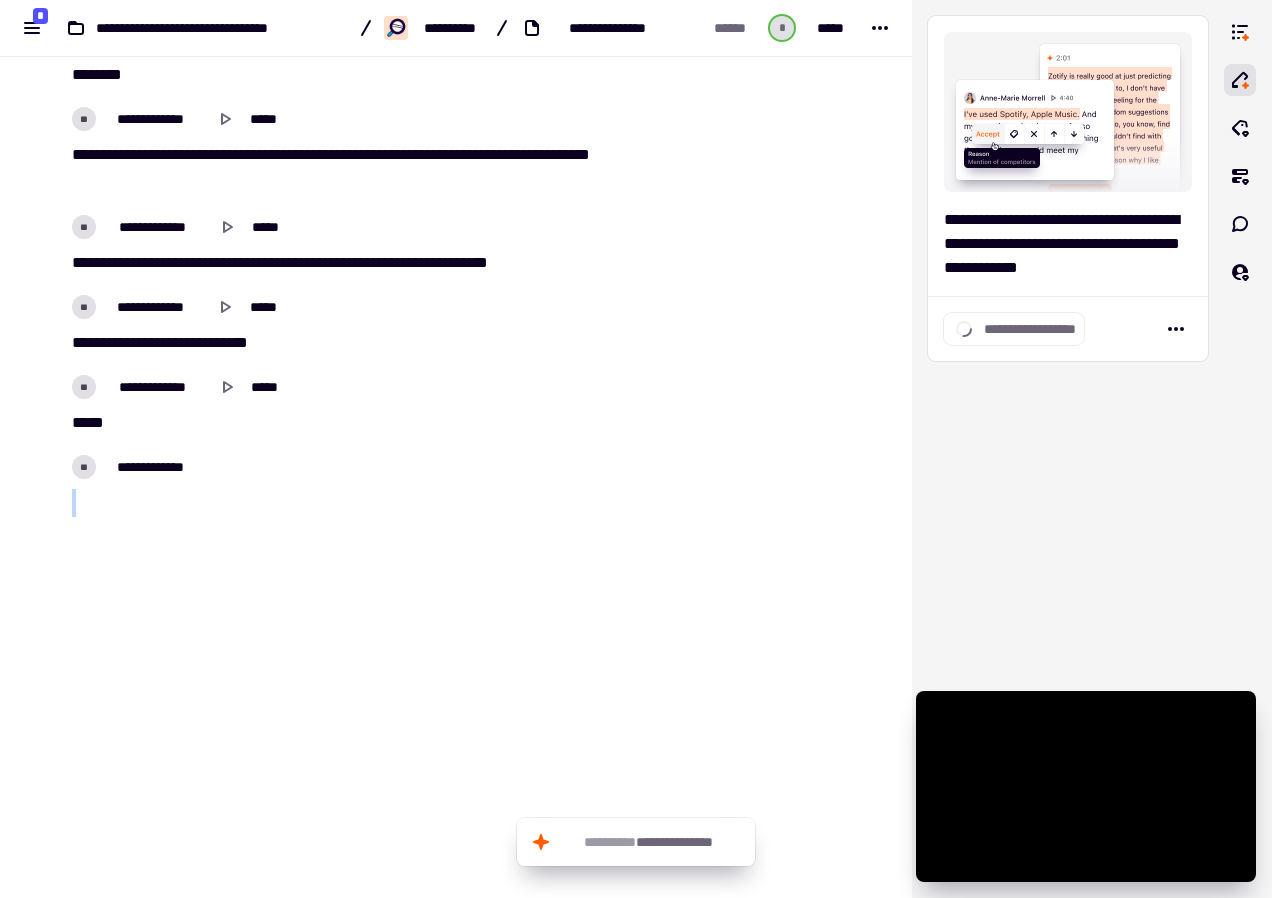 scroll, scrollTop: 20334, scrollLeft: 0, axis: vertical 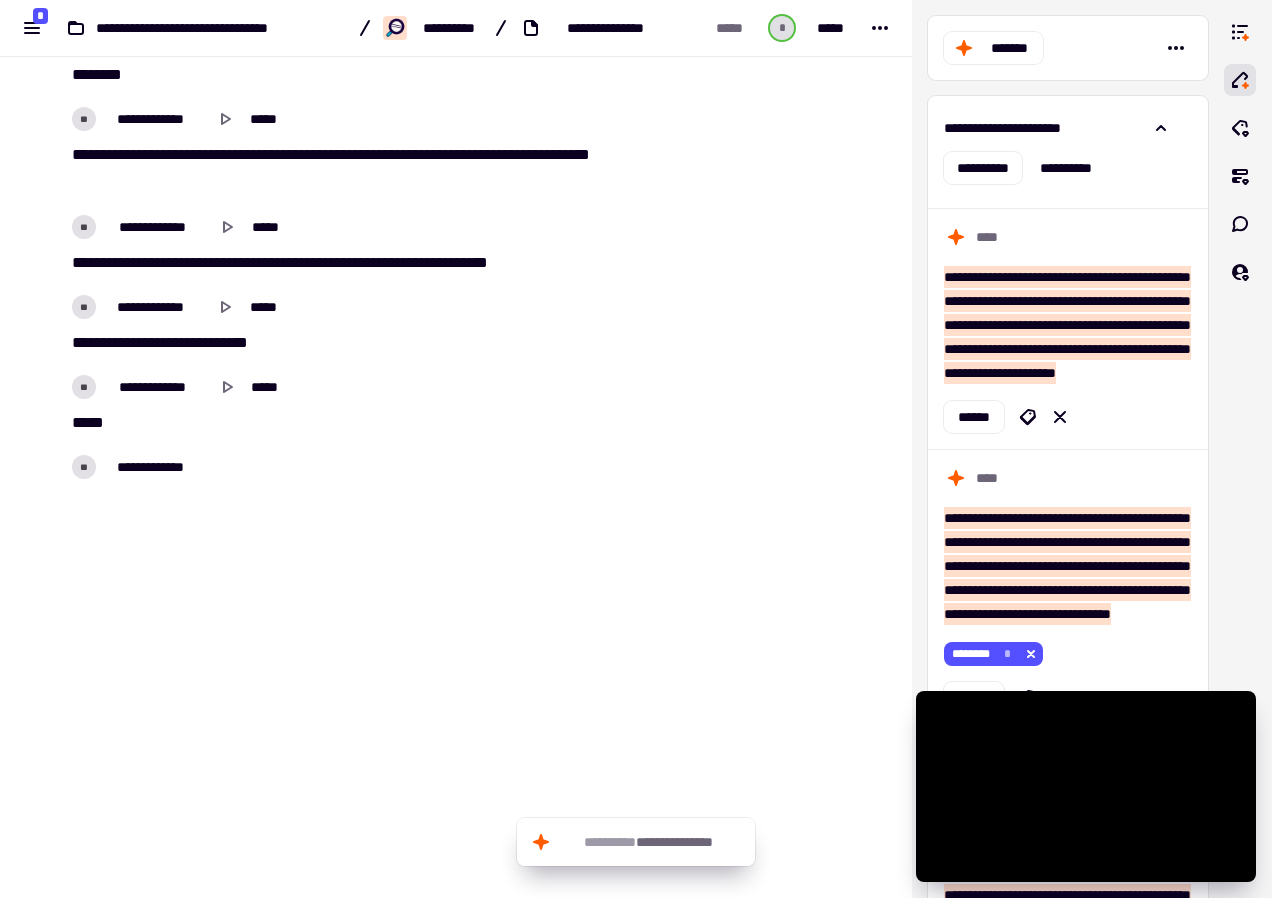 click on "**********" at bounding box center (373, 467) 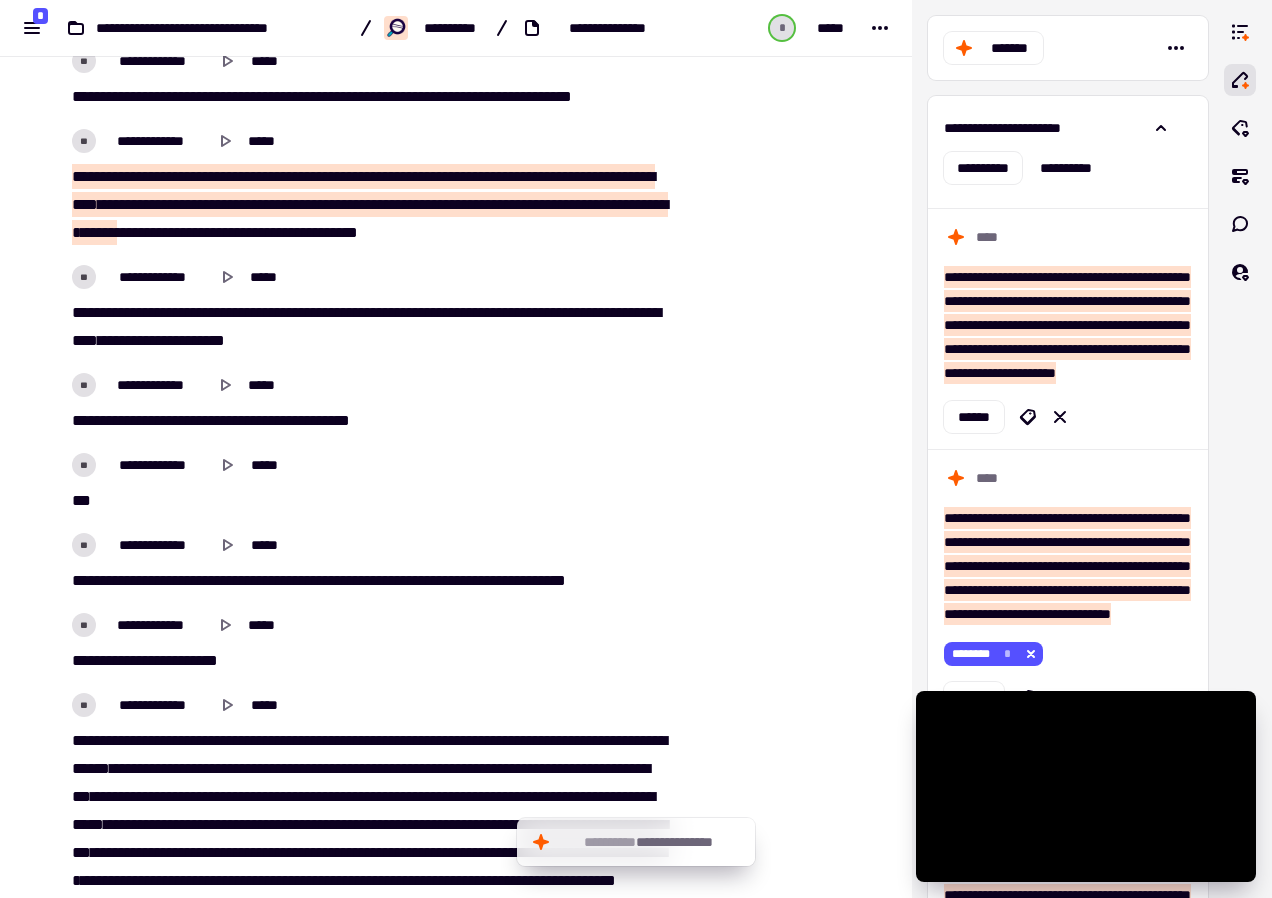 scroll, scrollTop: 15234, scrollLeft: 0, axis: vertical 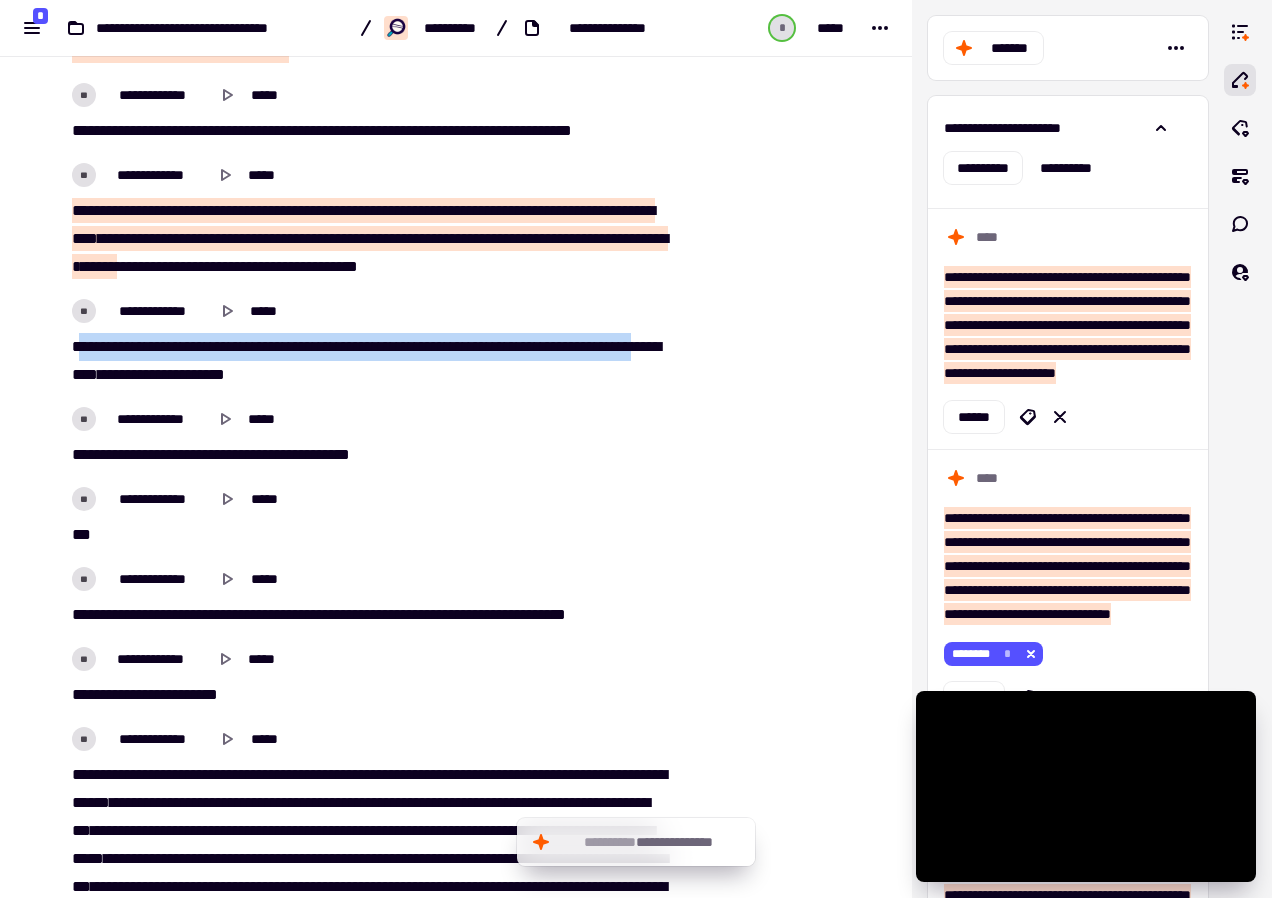 drag, startPoint x: 77, startPoint y: 362, endPoint x: 170, endPoint y: 407, distance: 103.315056 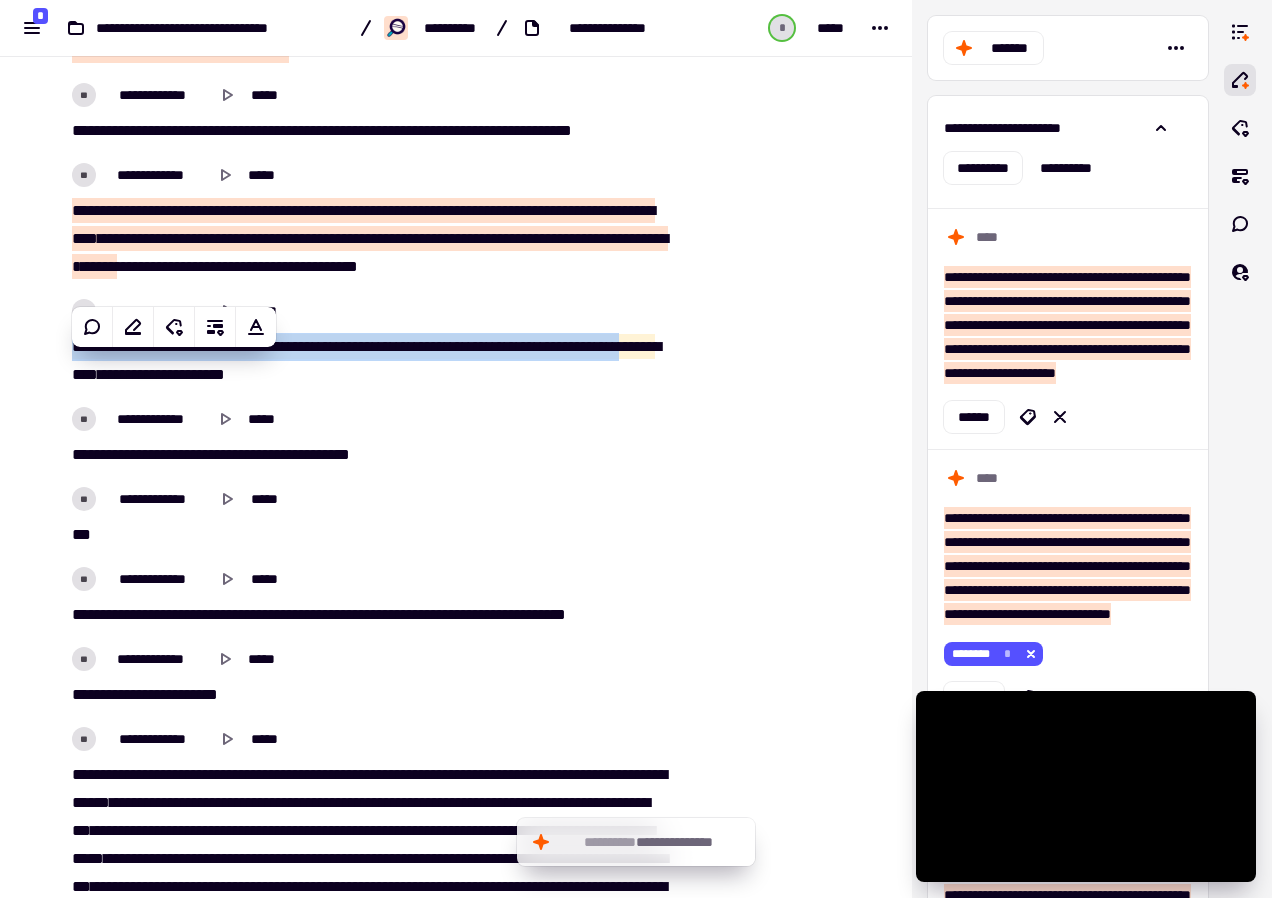 click on "**** * **** * **** * ****   *** * *   *****   ****   **   ******   **   **   *****   **   ***   ** * ***   ********* * *   ******   ****   **   ***   ****   *****   * *" at bounding box center (367, 361) 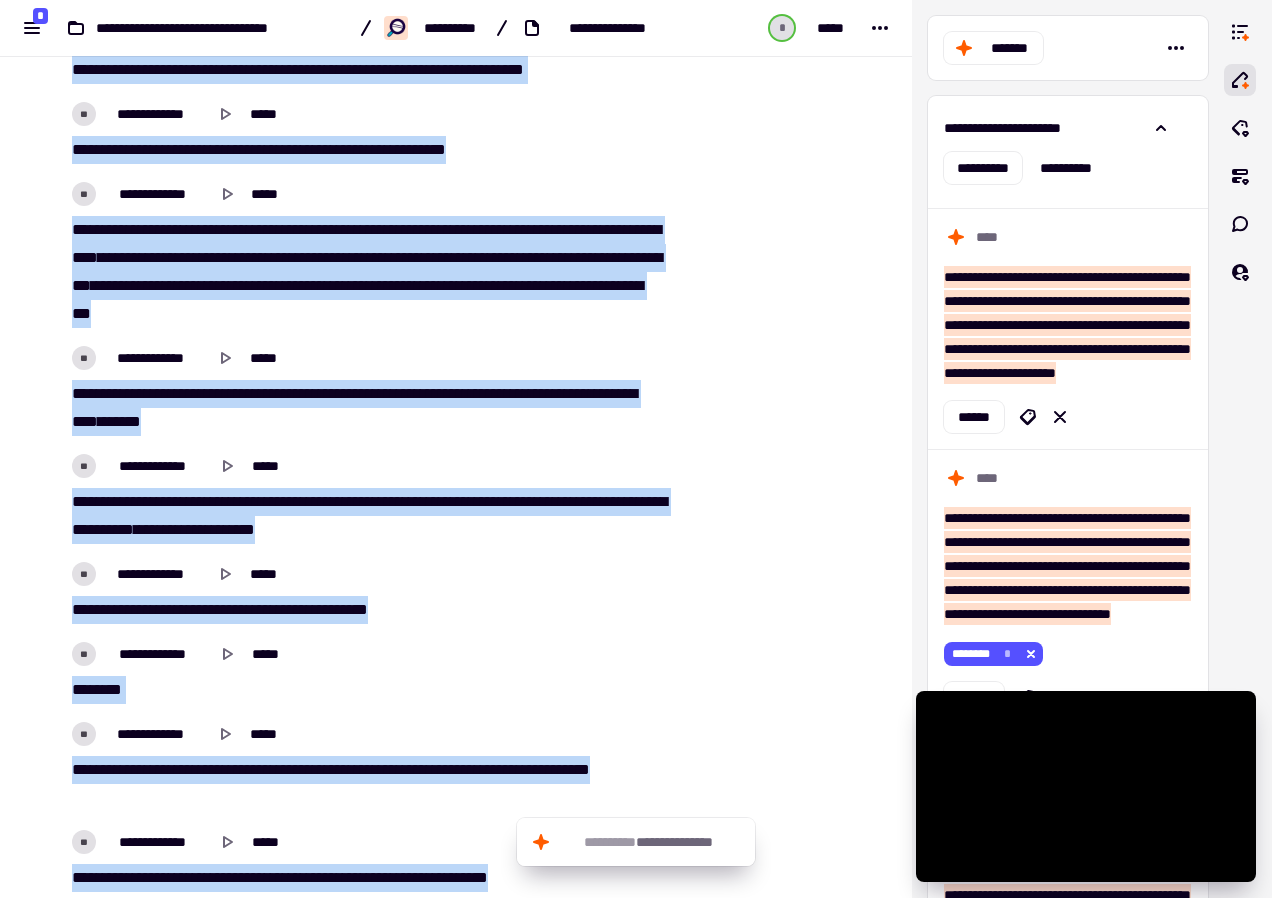 scroll, scrollTop: 20334, scrollLeft: 0, axis: vertical 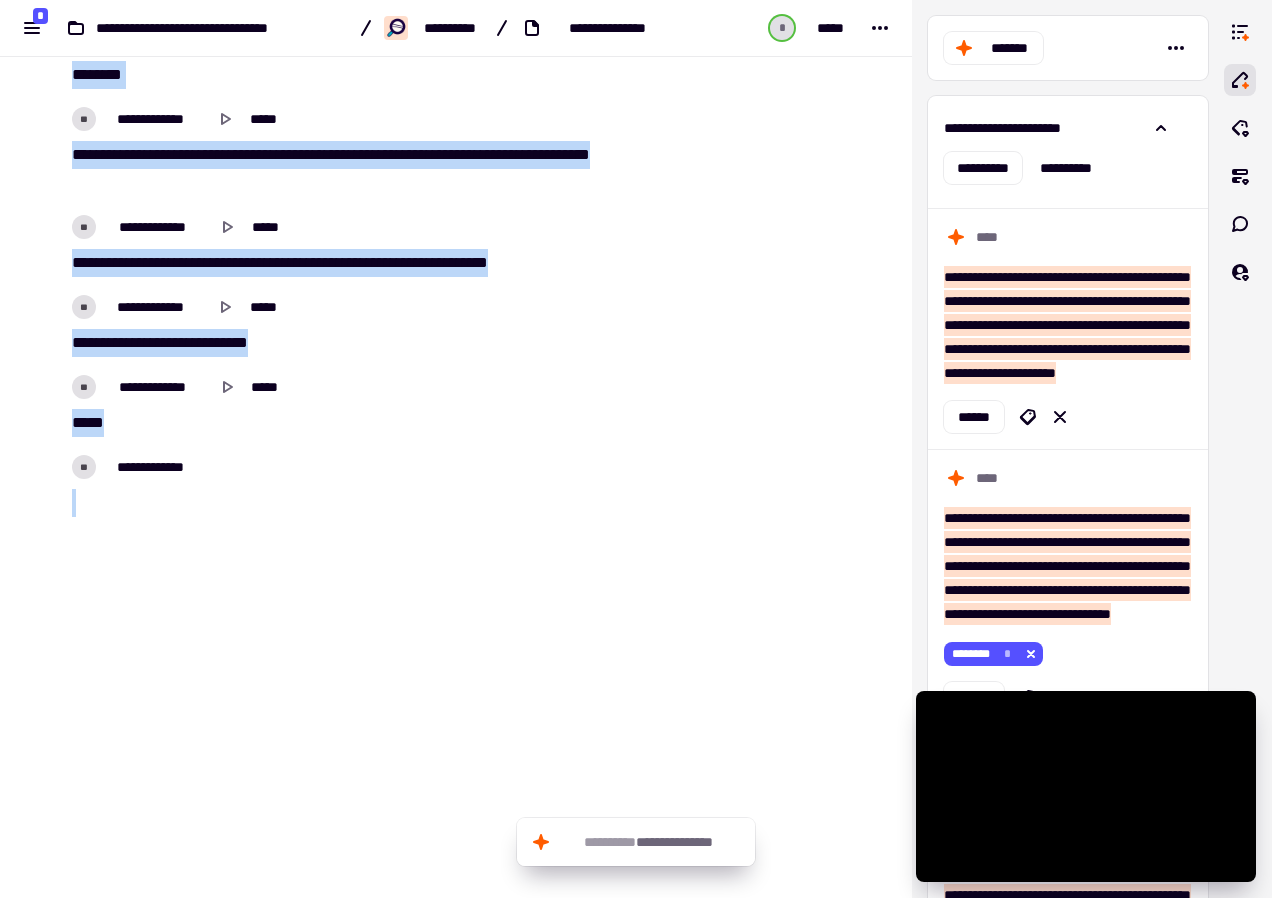 drag, startPoint x: 69, startPoint y: 364, endPoint x: 492, endPoint y: 929, distance: 705.80023 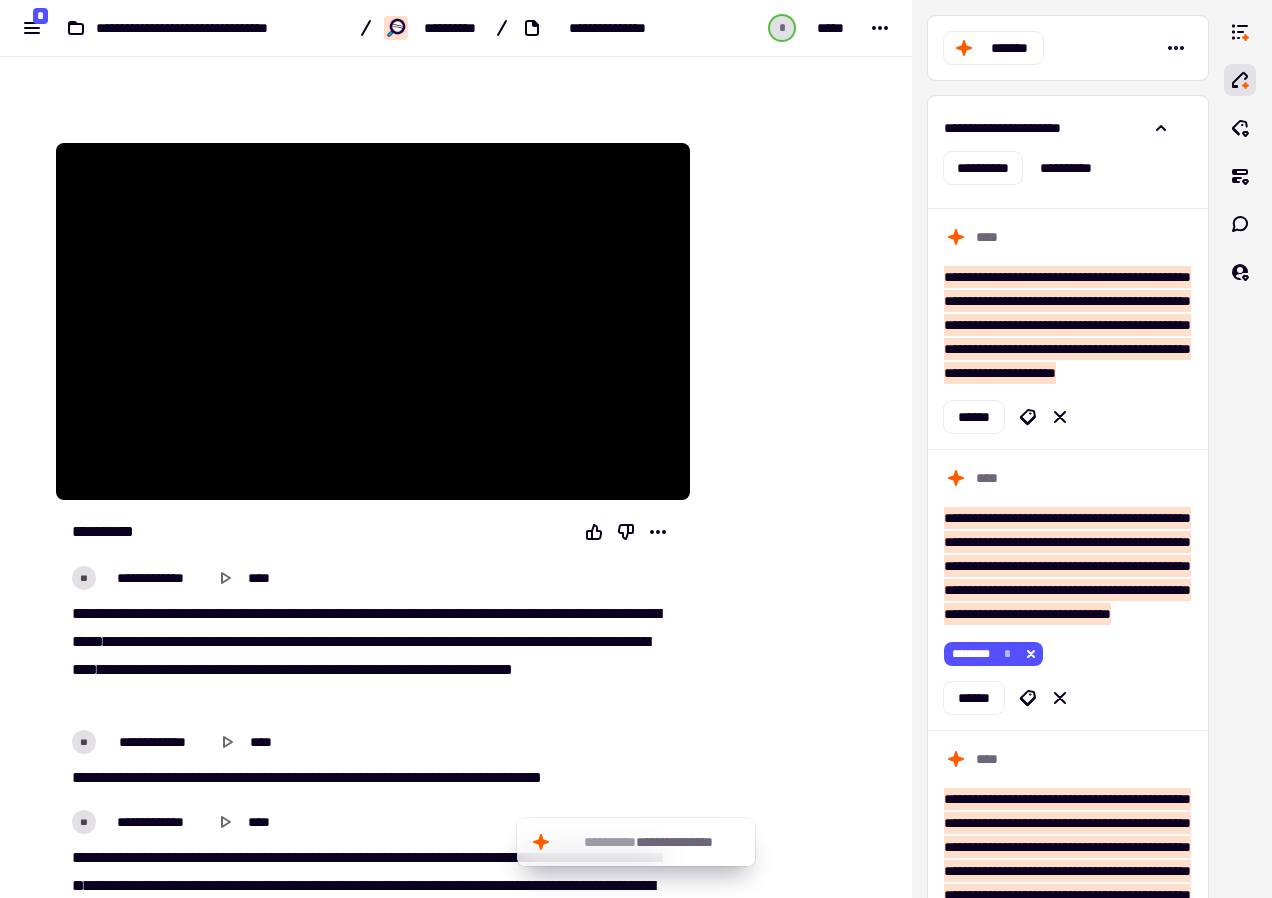 scroll, scrollTop: 0, scrollLeft: 0, axis: both 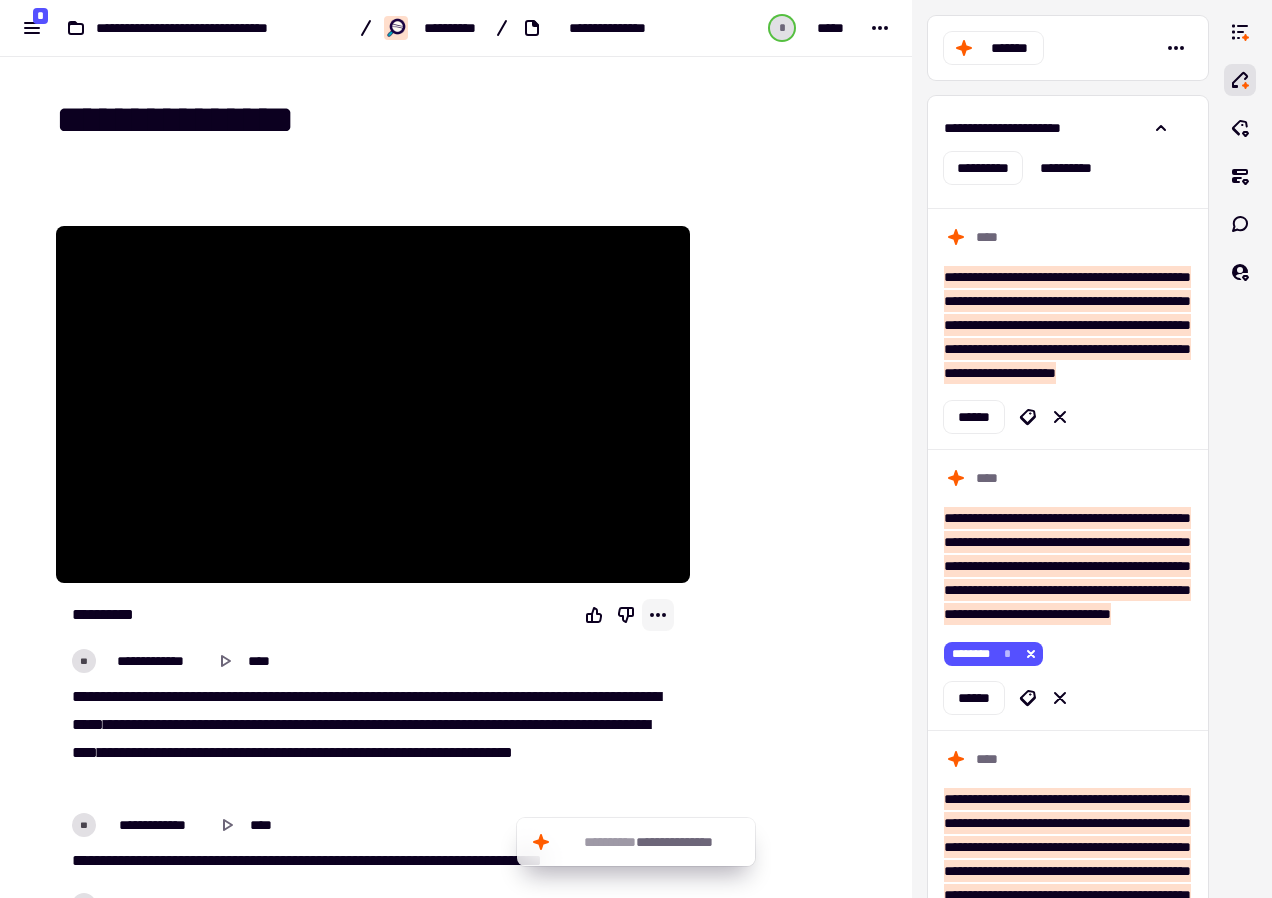 click 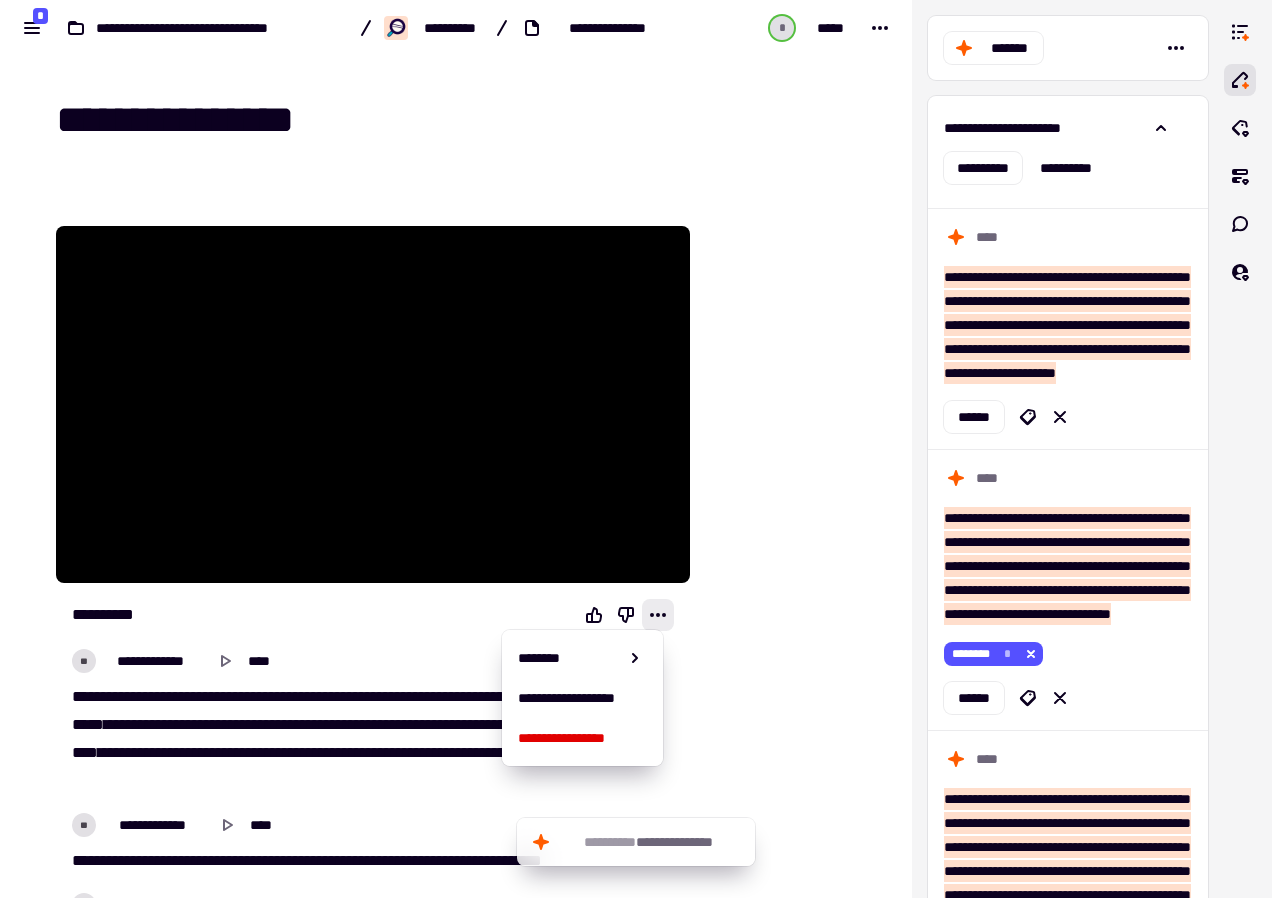click at bounding box center [787, 8025] 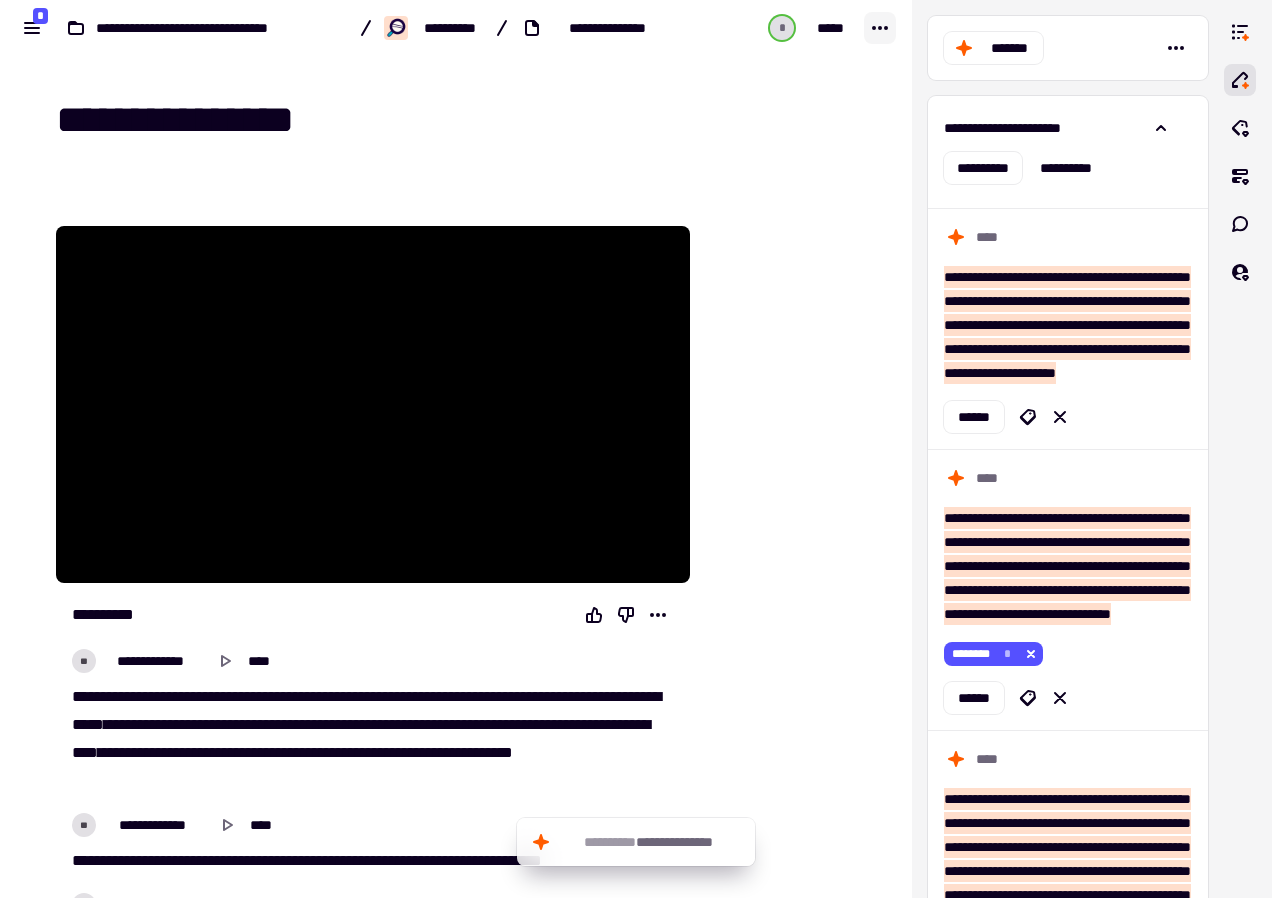 click 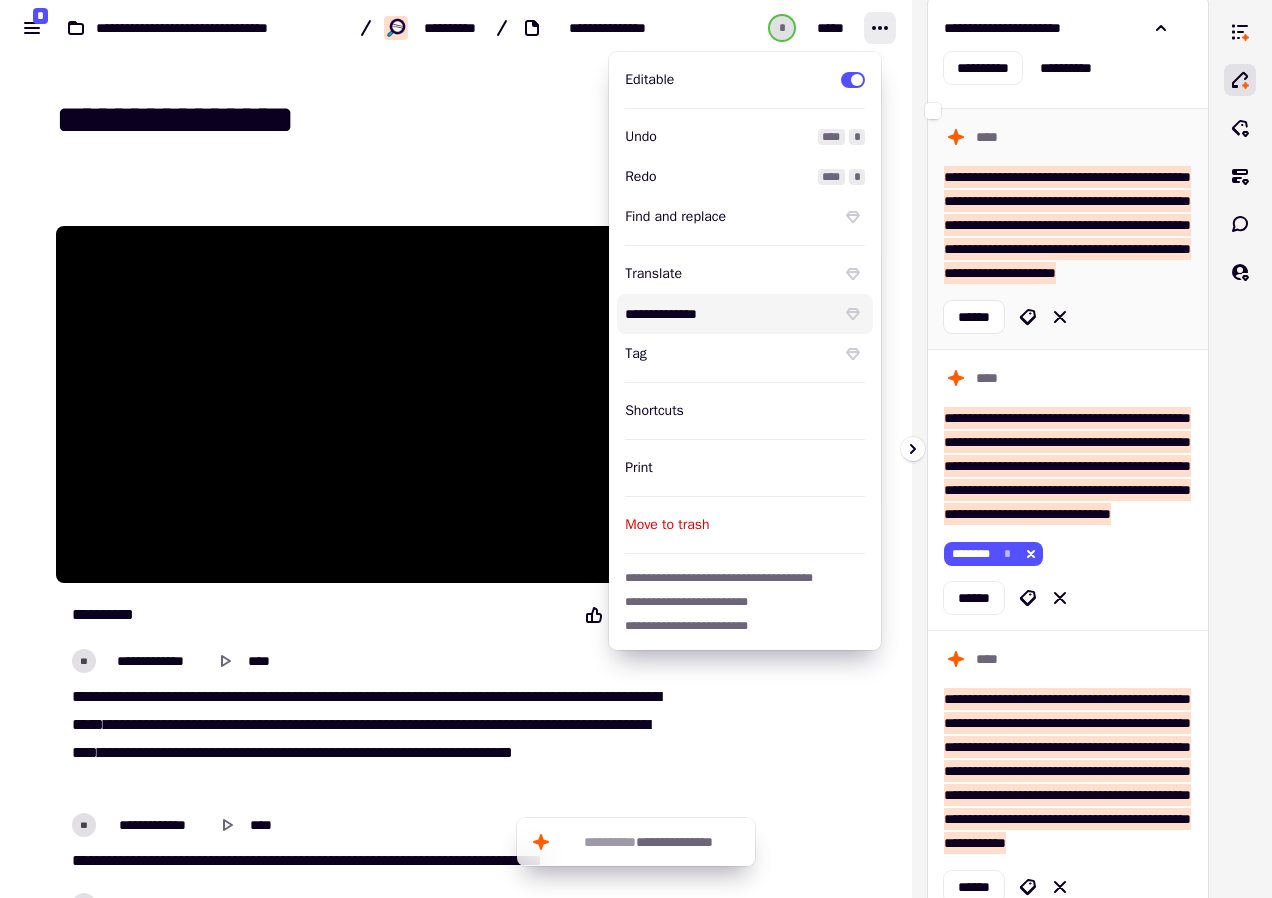 scroll, scrollTop: 0, scrollLeft: 0, axis: both 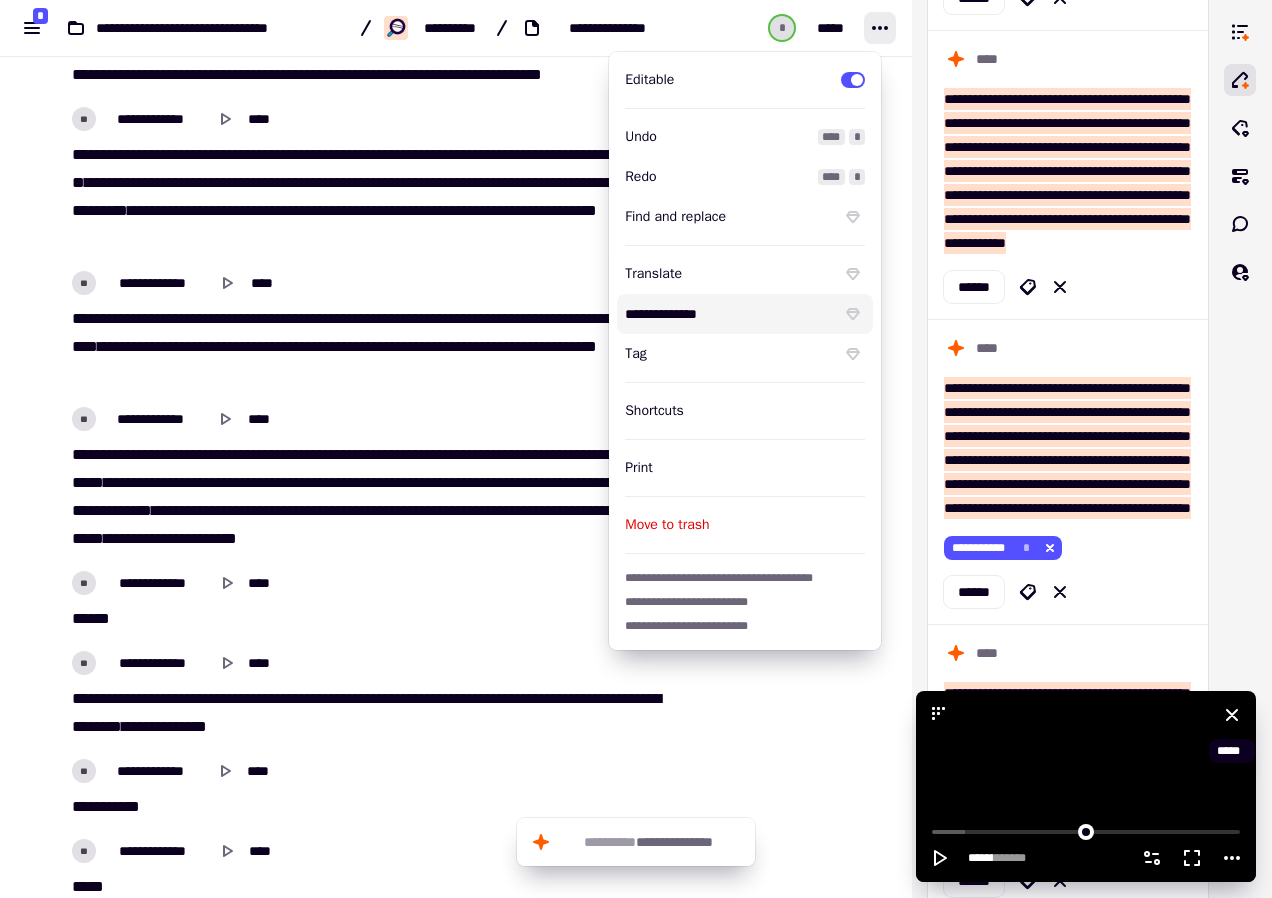 click 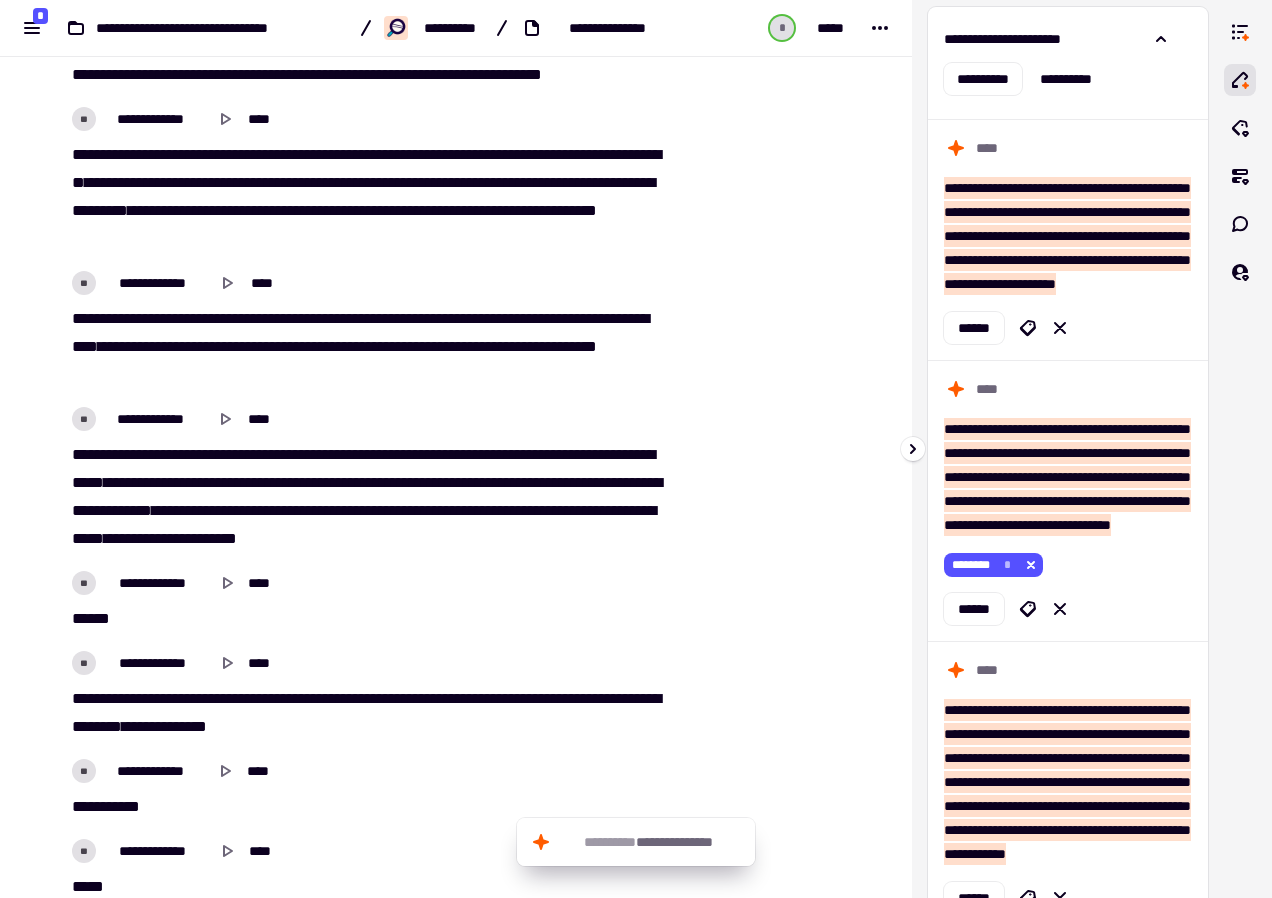 scroll, scrollTop: 0, scrollLeft: 0, axis: both 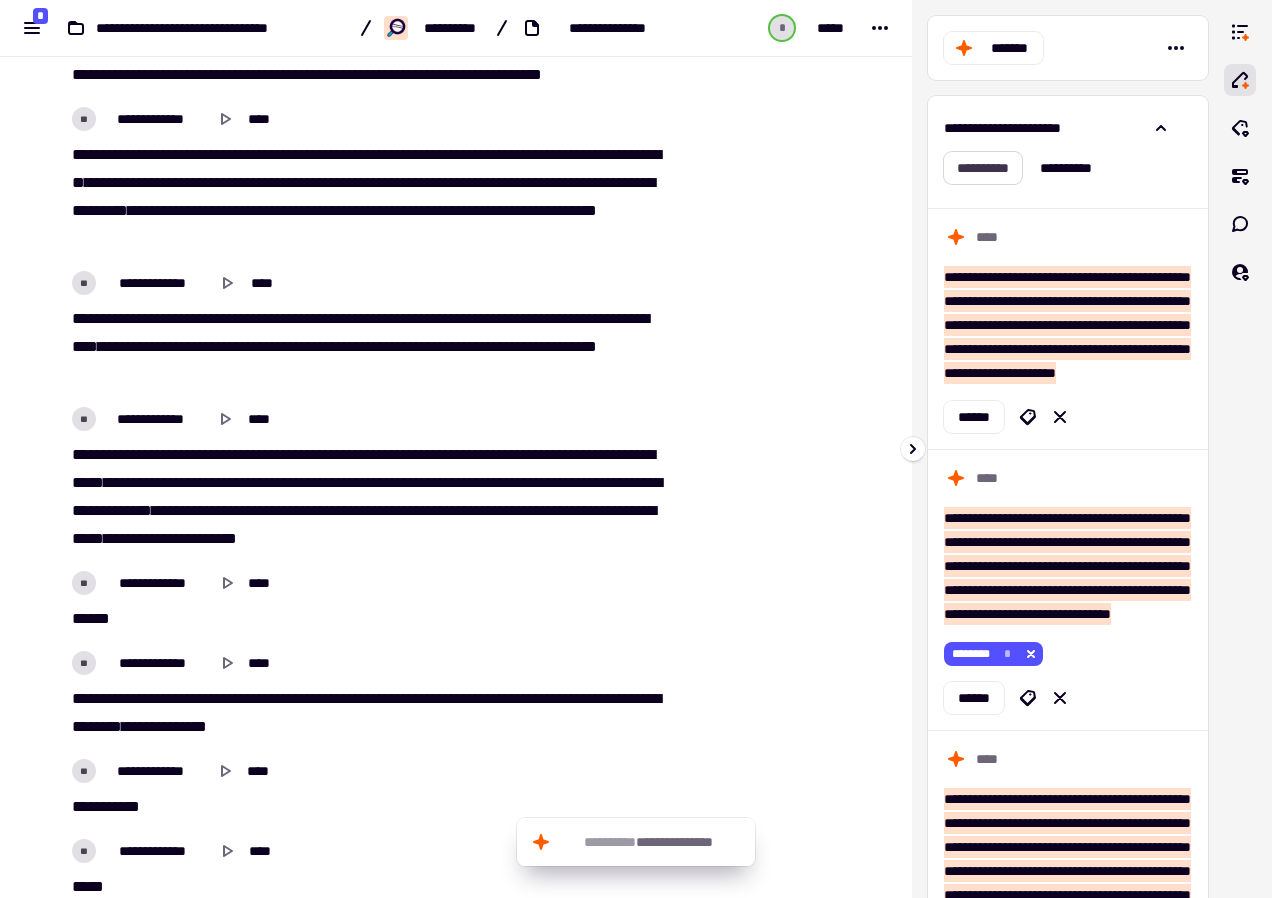click on "**********" 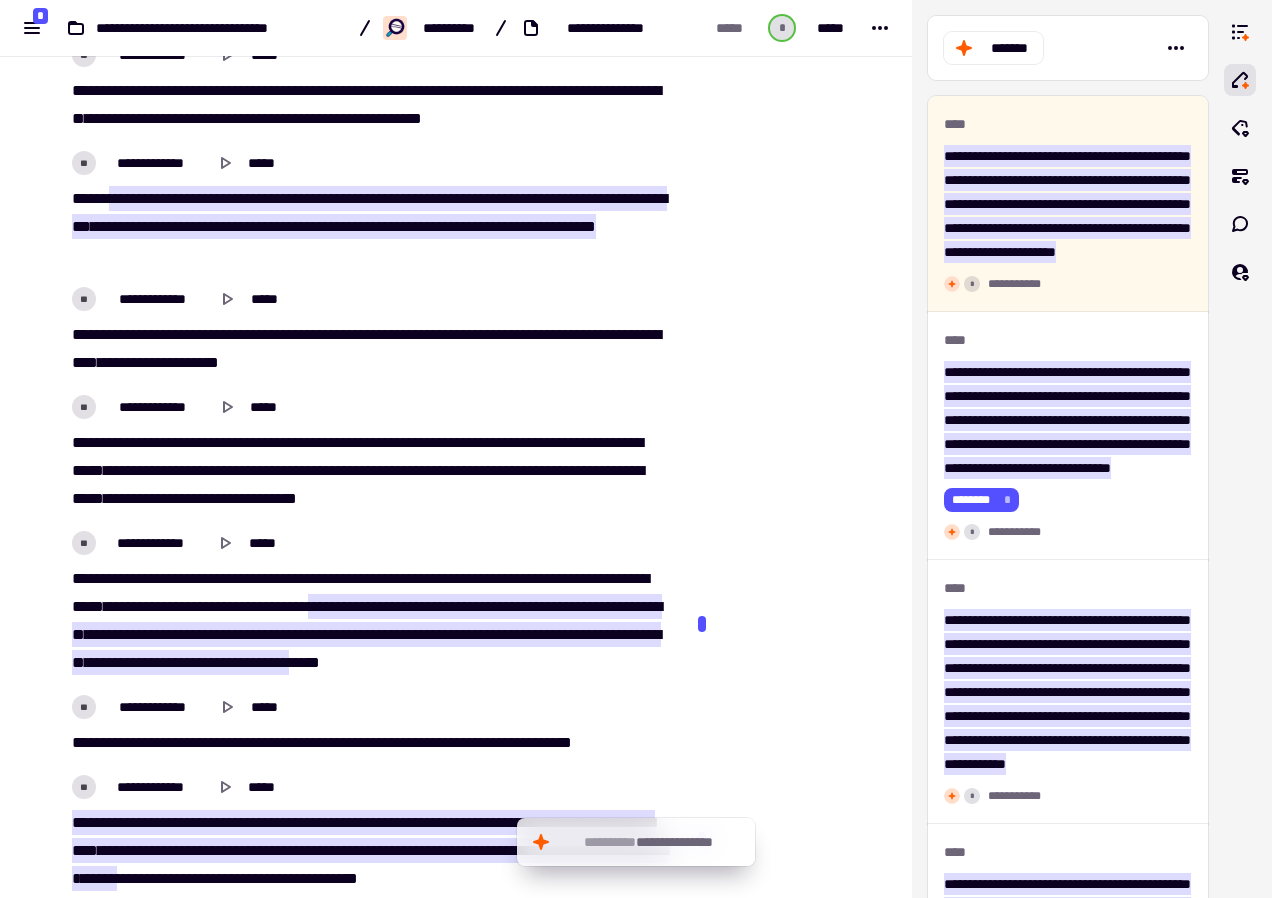 scroll, scrollTop: 13998, scrollLeft: 0, axis: vertical 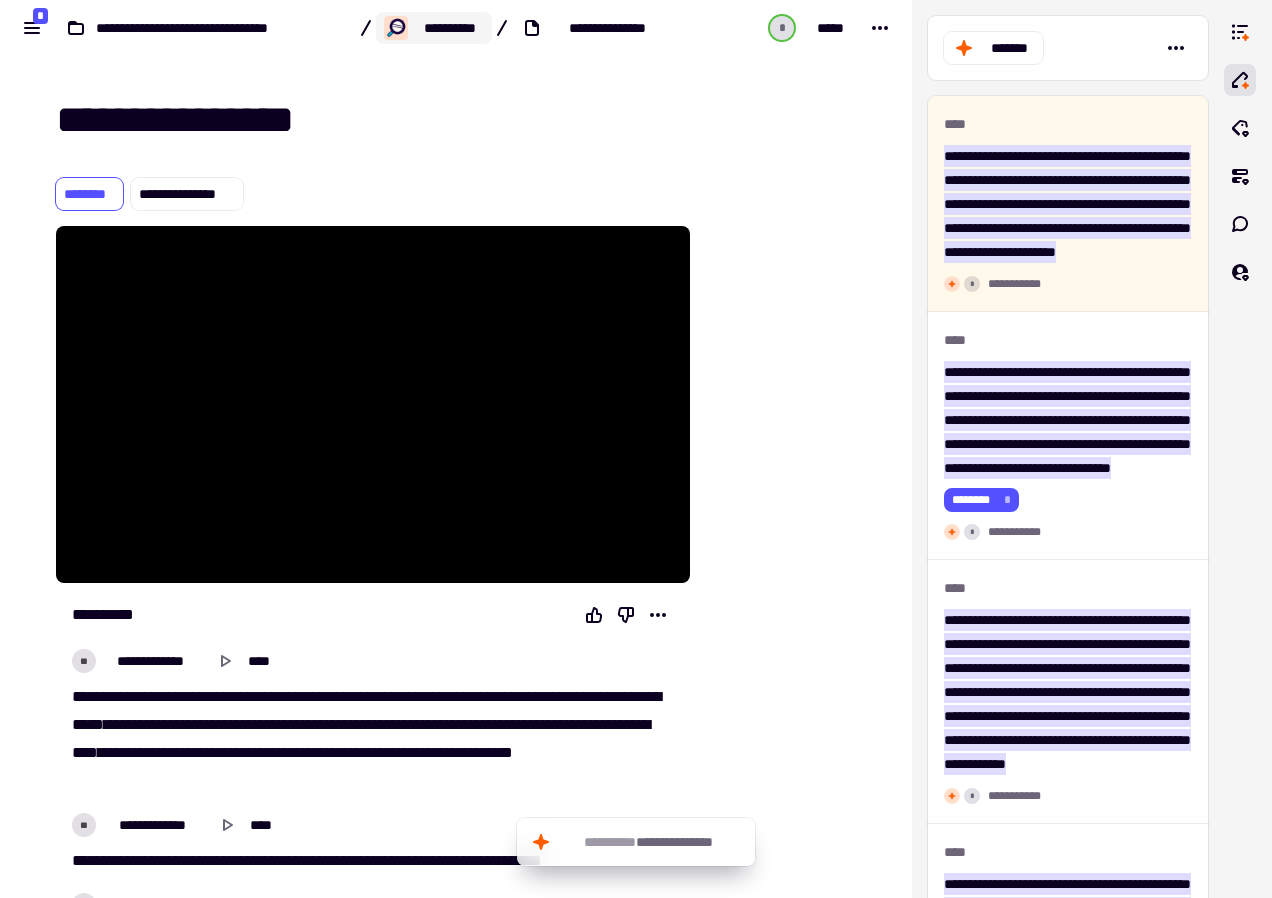 click on "**********" 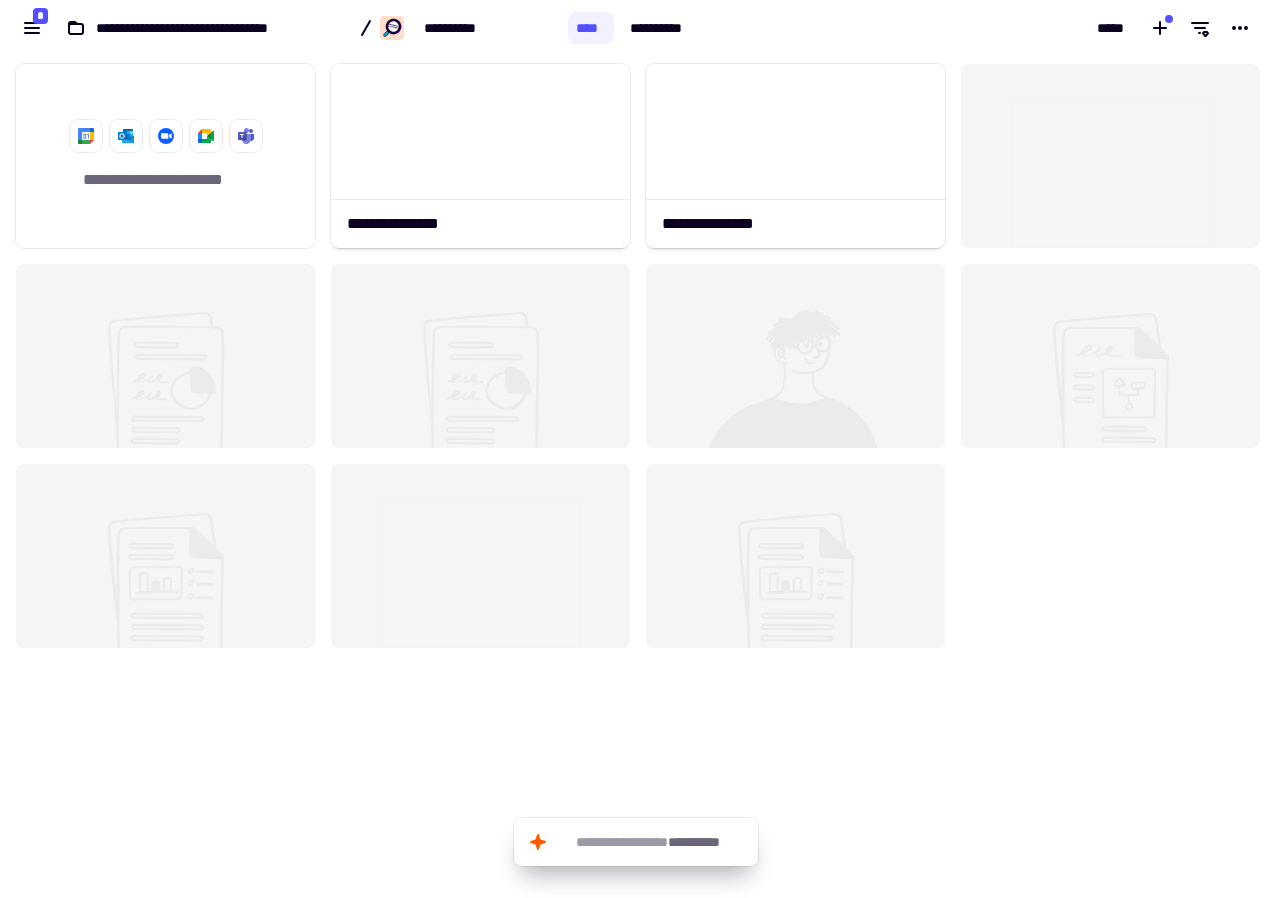 scroll, scrollTop: 16, scrollLeft: 16, axis: both 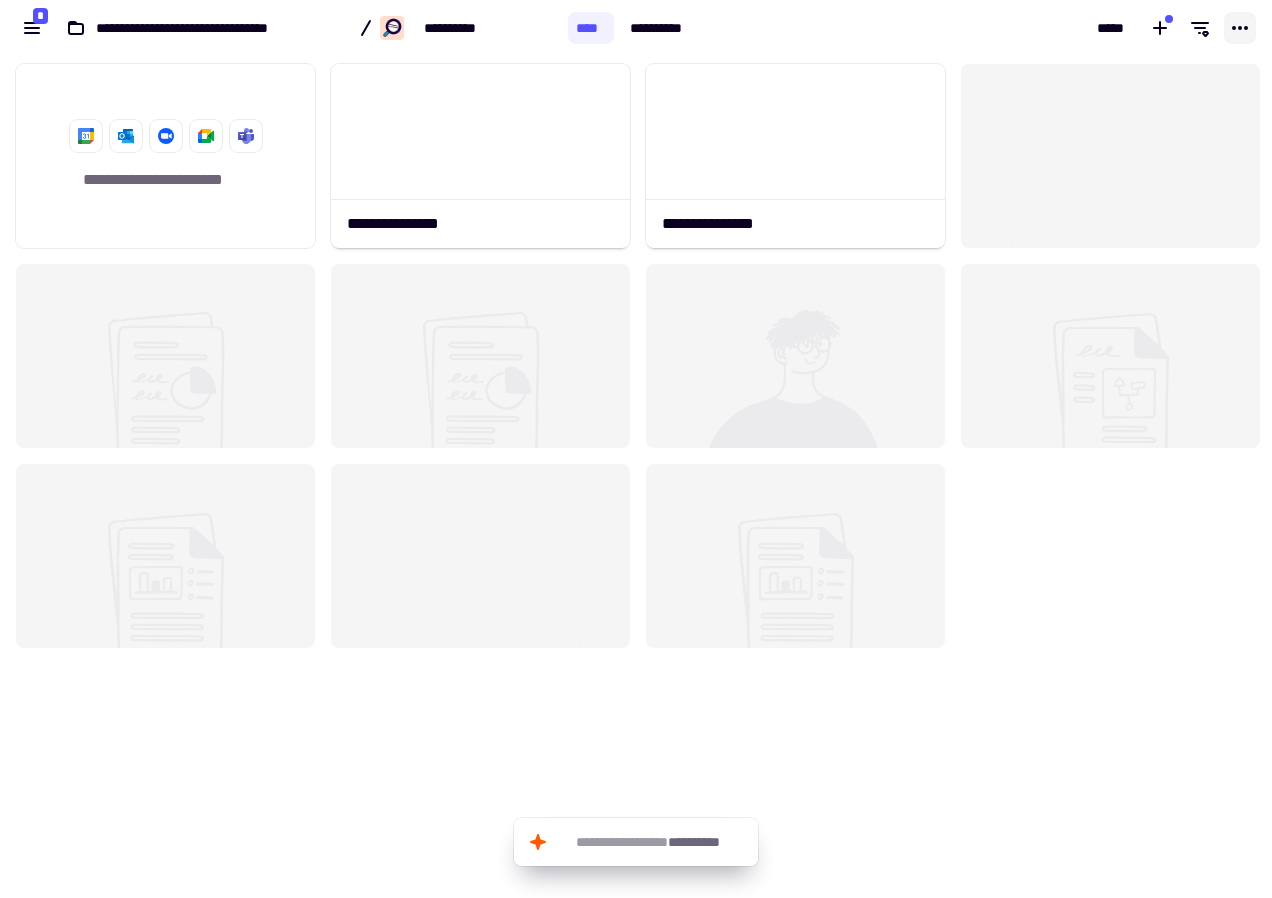 click 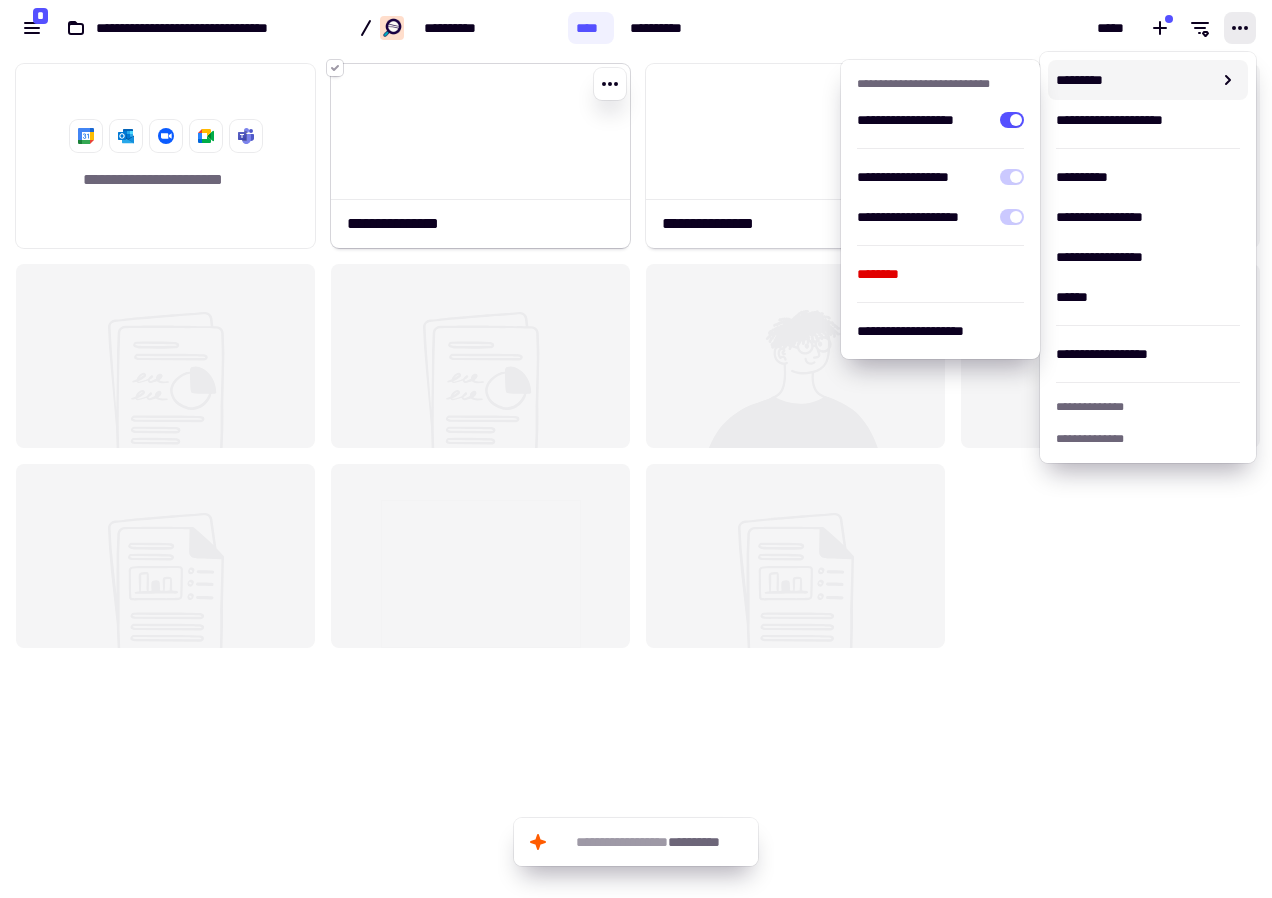 click 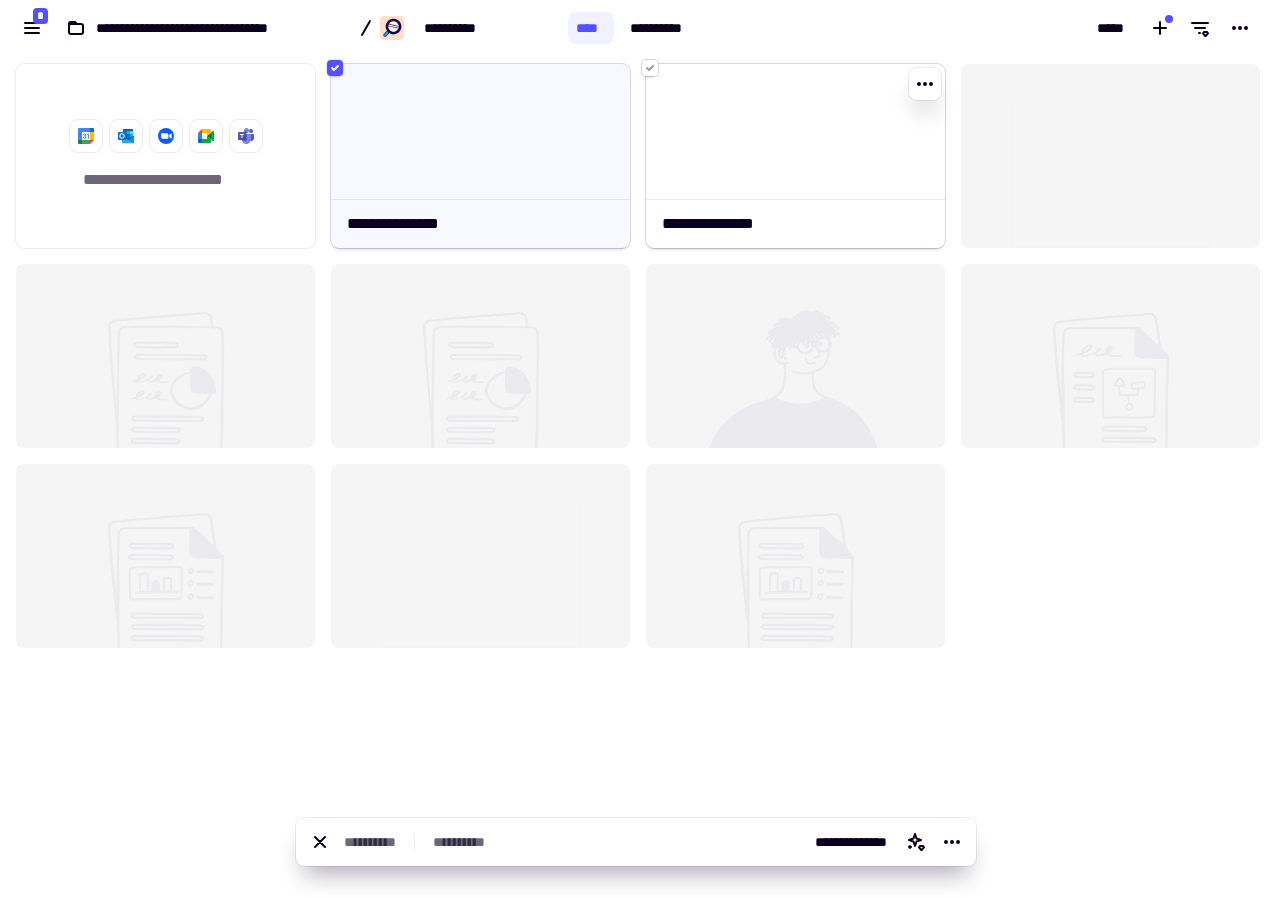 click 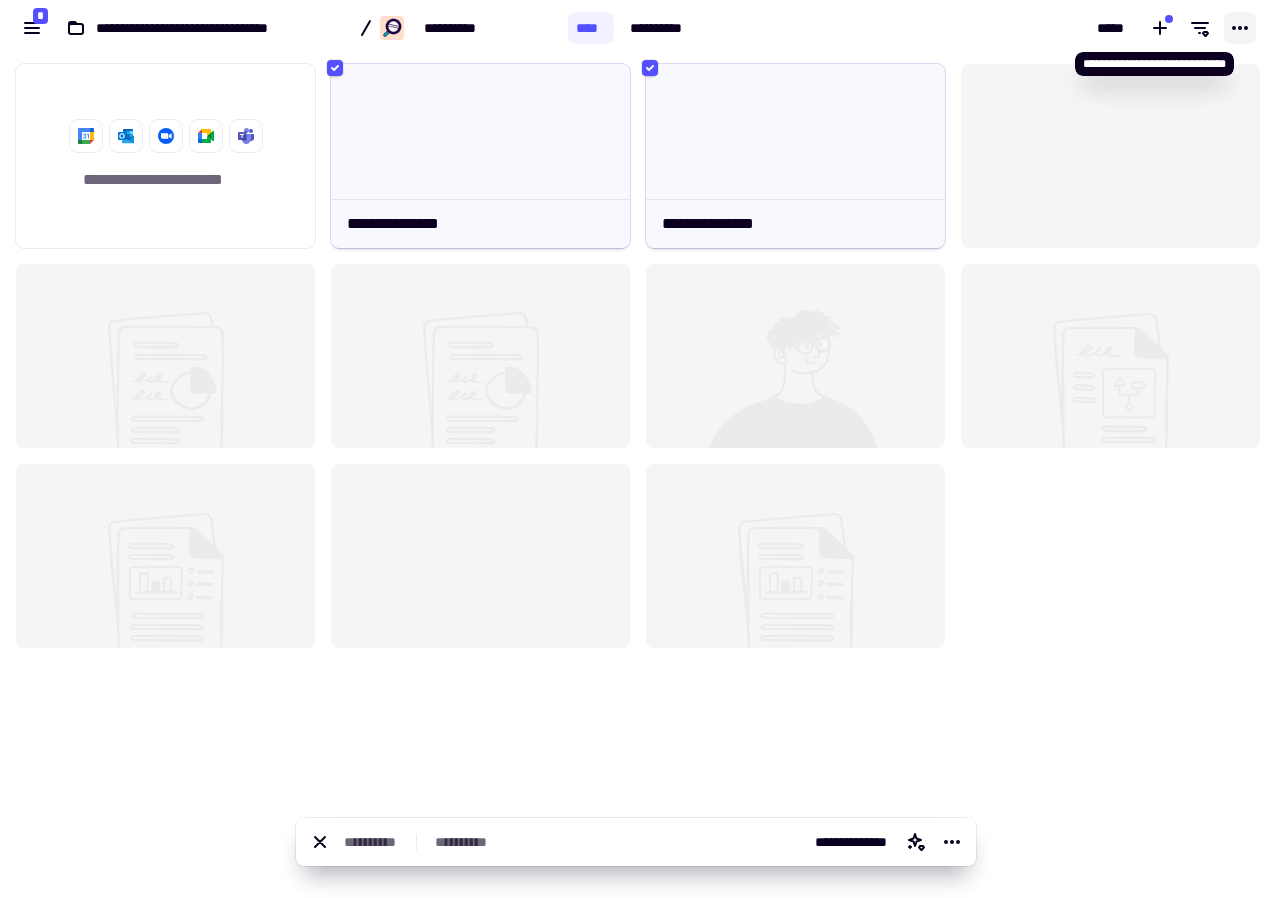 click 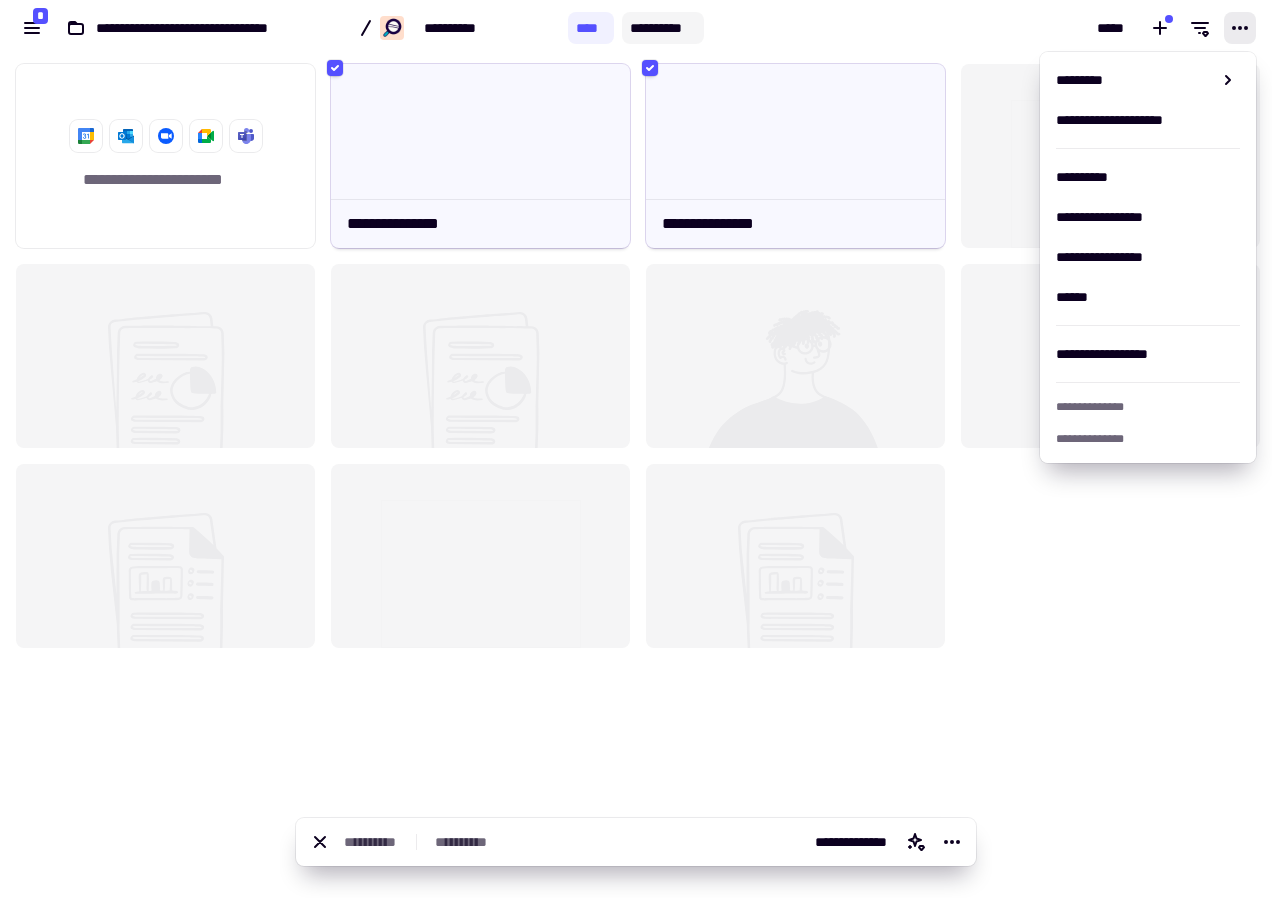 click on "**********" 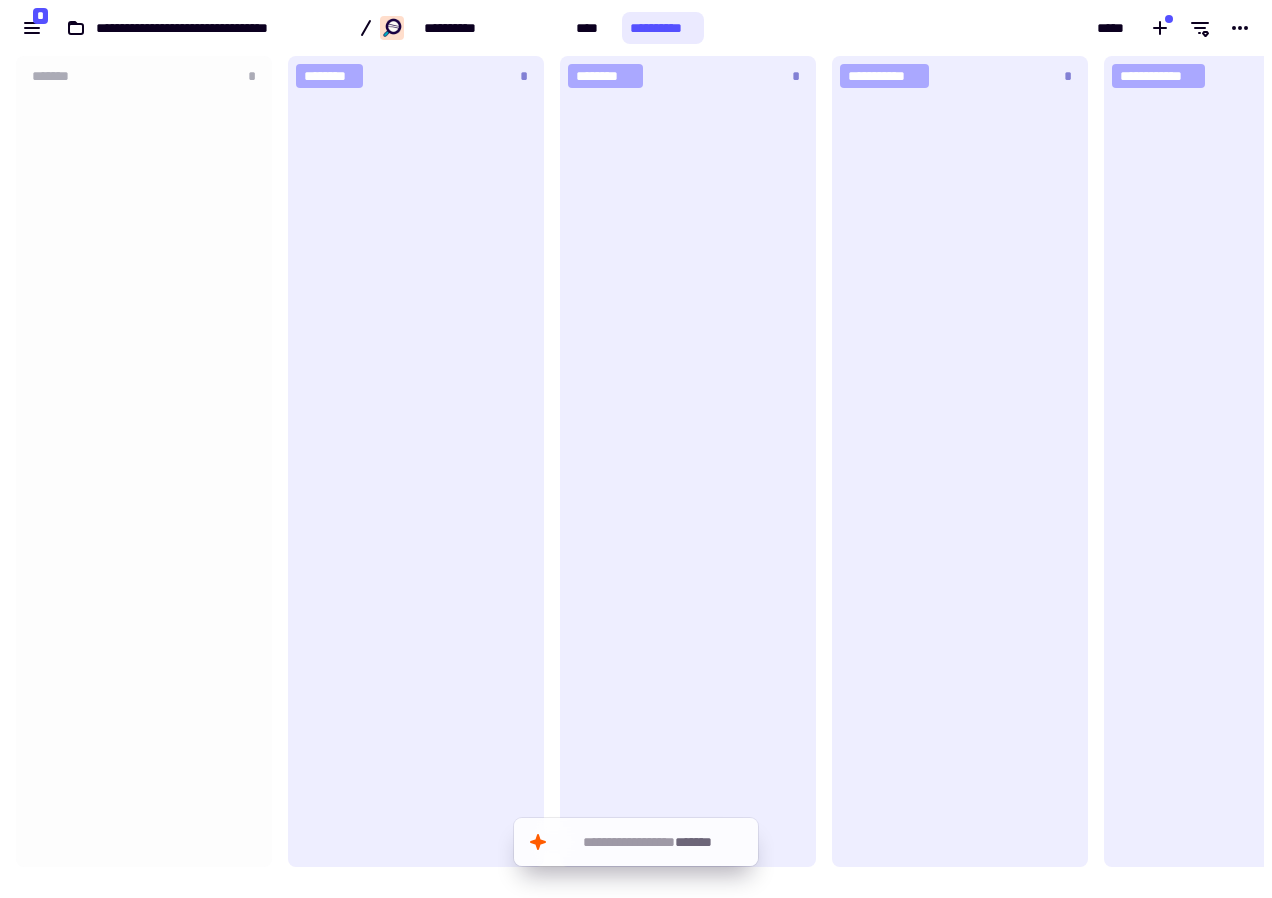 scroll, scrollTop: 16, scrollLeft: 16, axis: both 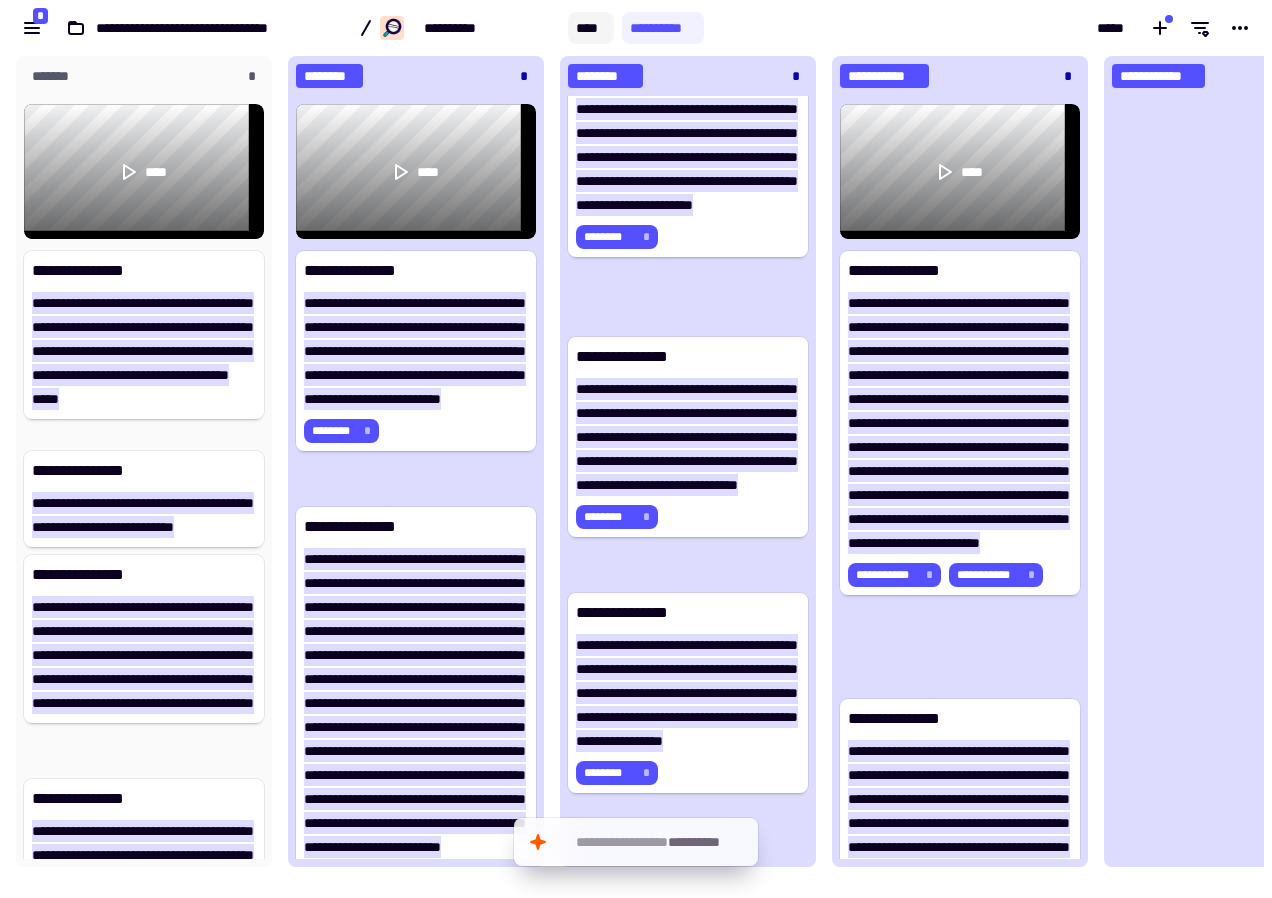 click on "****" 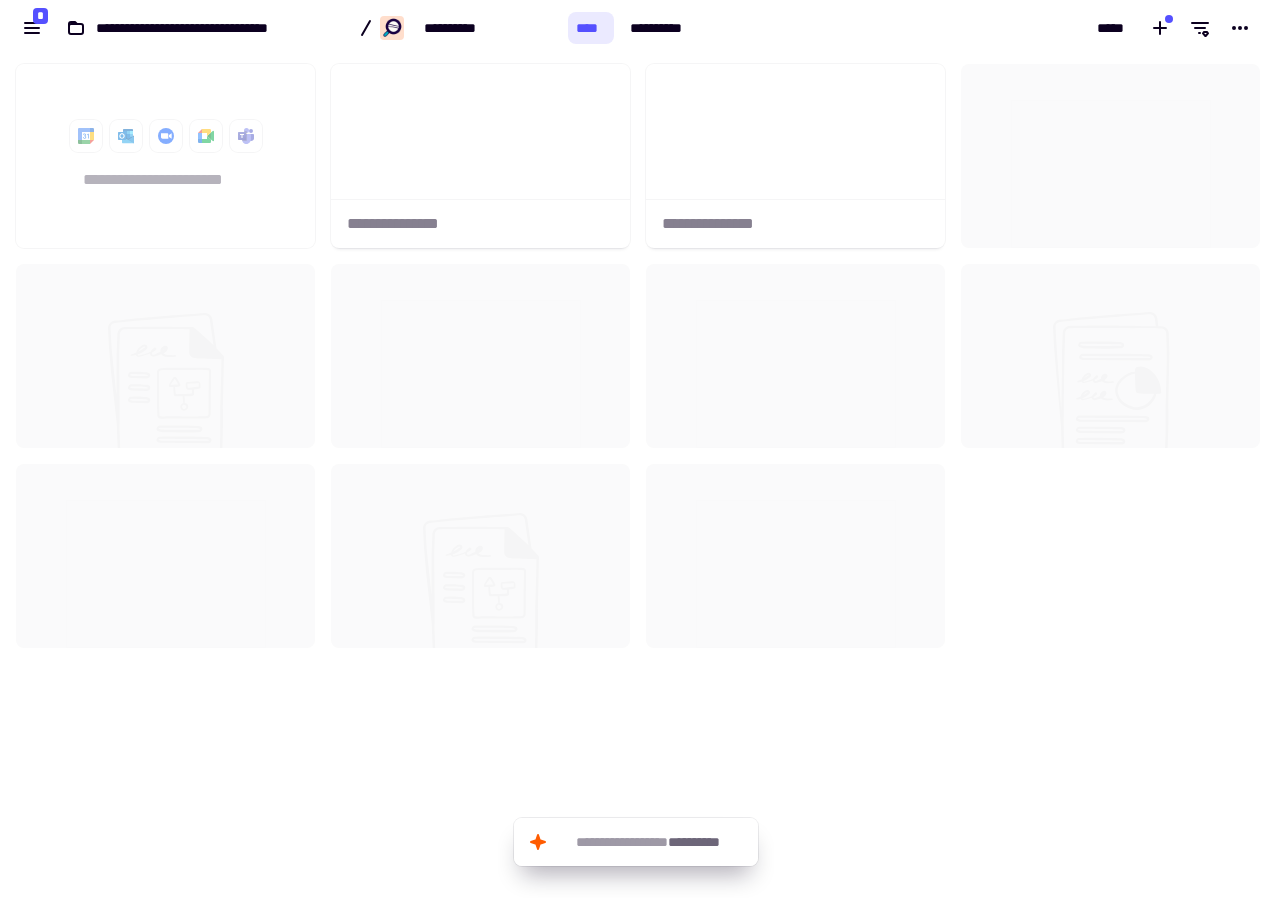 scroll, scrollTop: 16, scrollLeft: 16, axis: both 